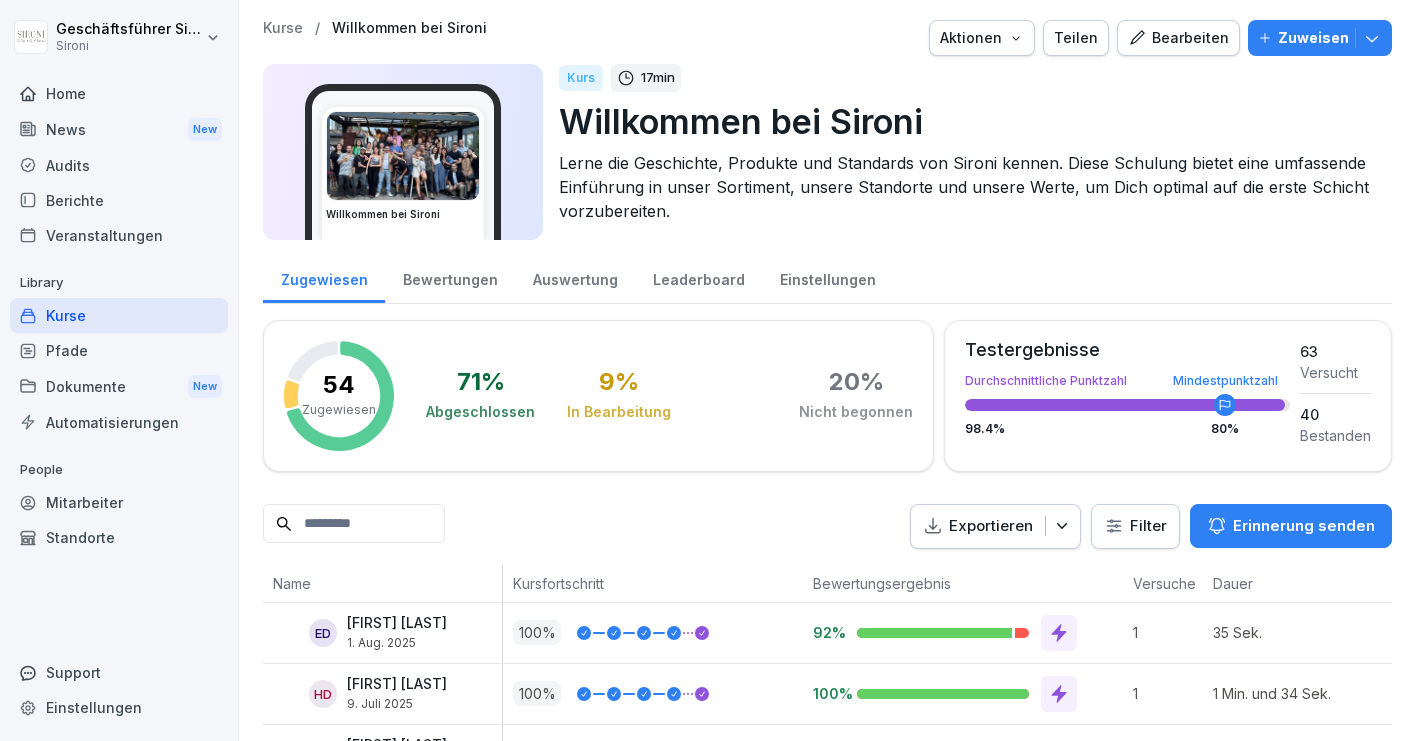 scroll, scrollTop: 0, scrollLeft: 0, axis: both 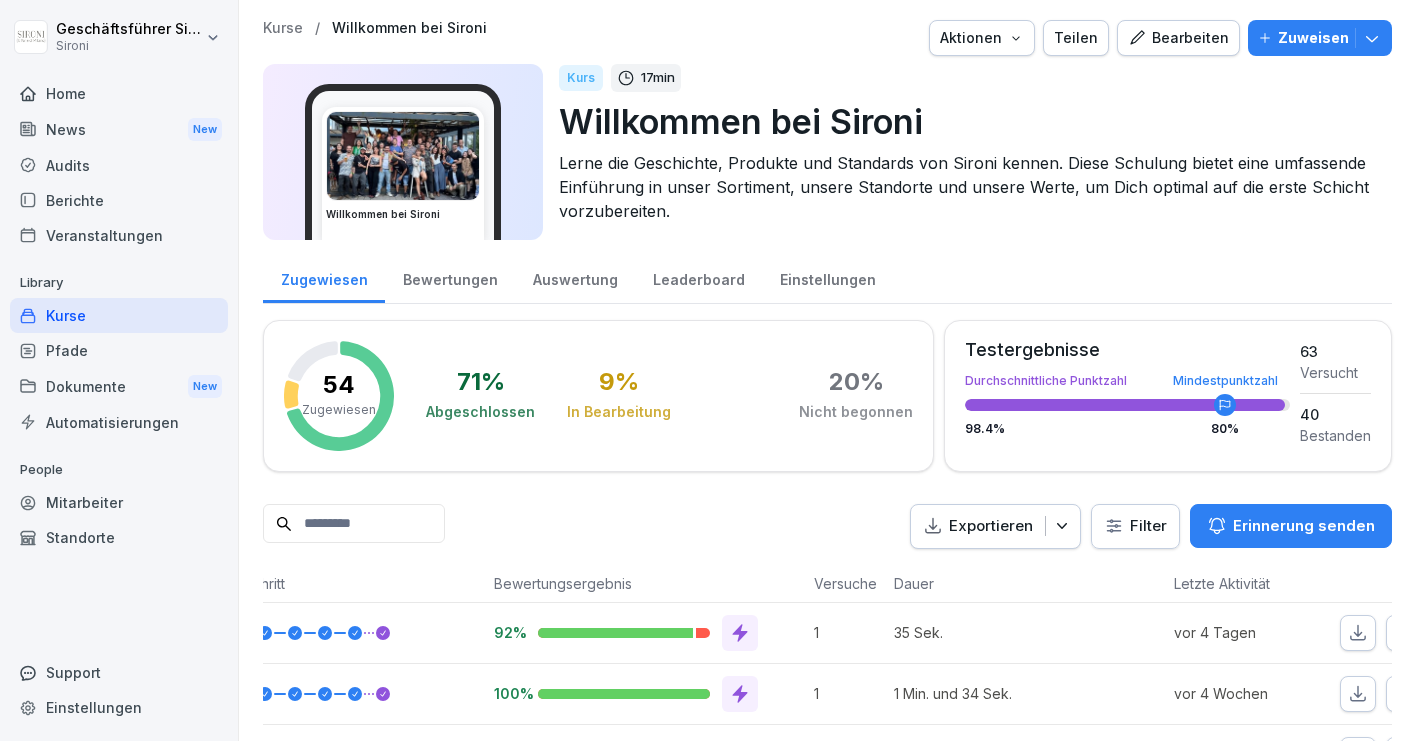 click on "Home" at bounding box center [119, 93] 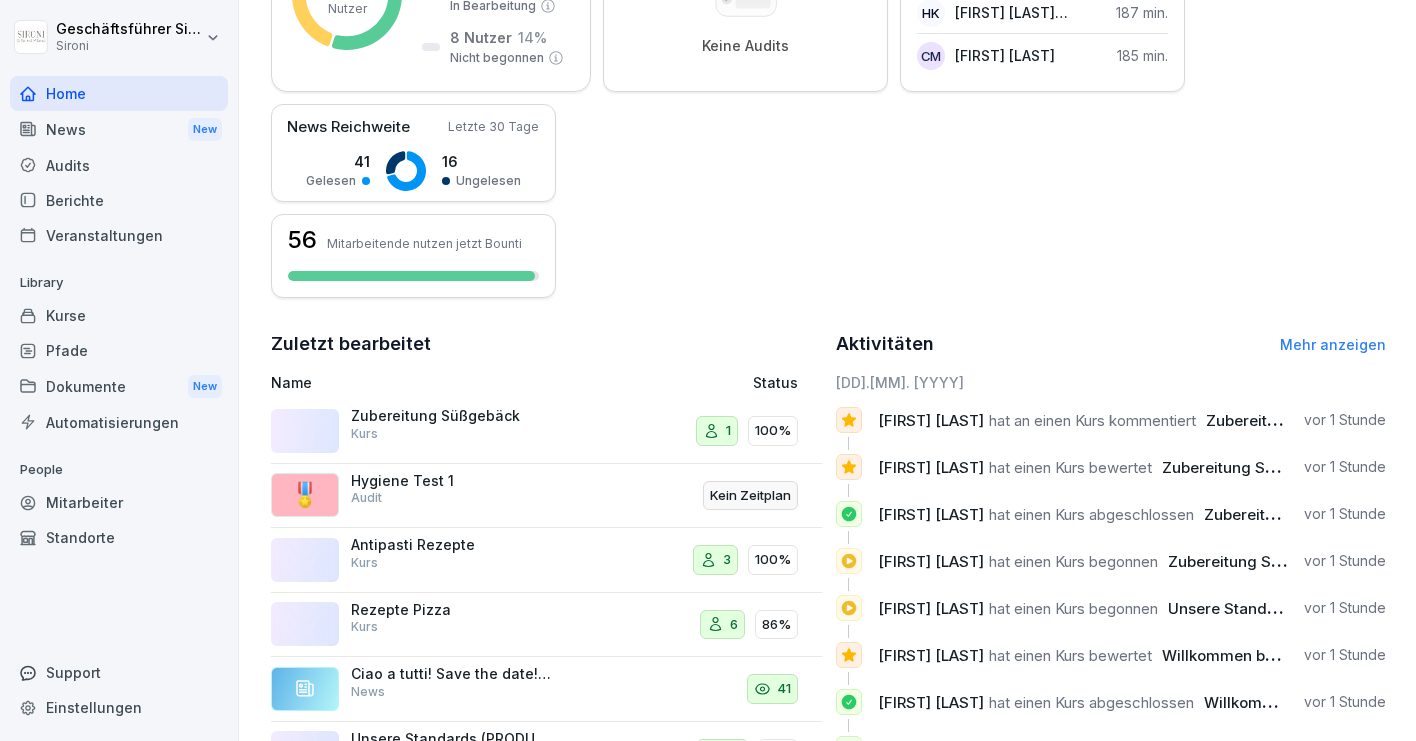 scroll, scrollTop: 400, scrollLeft: 0, axis: vertical 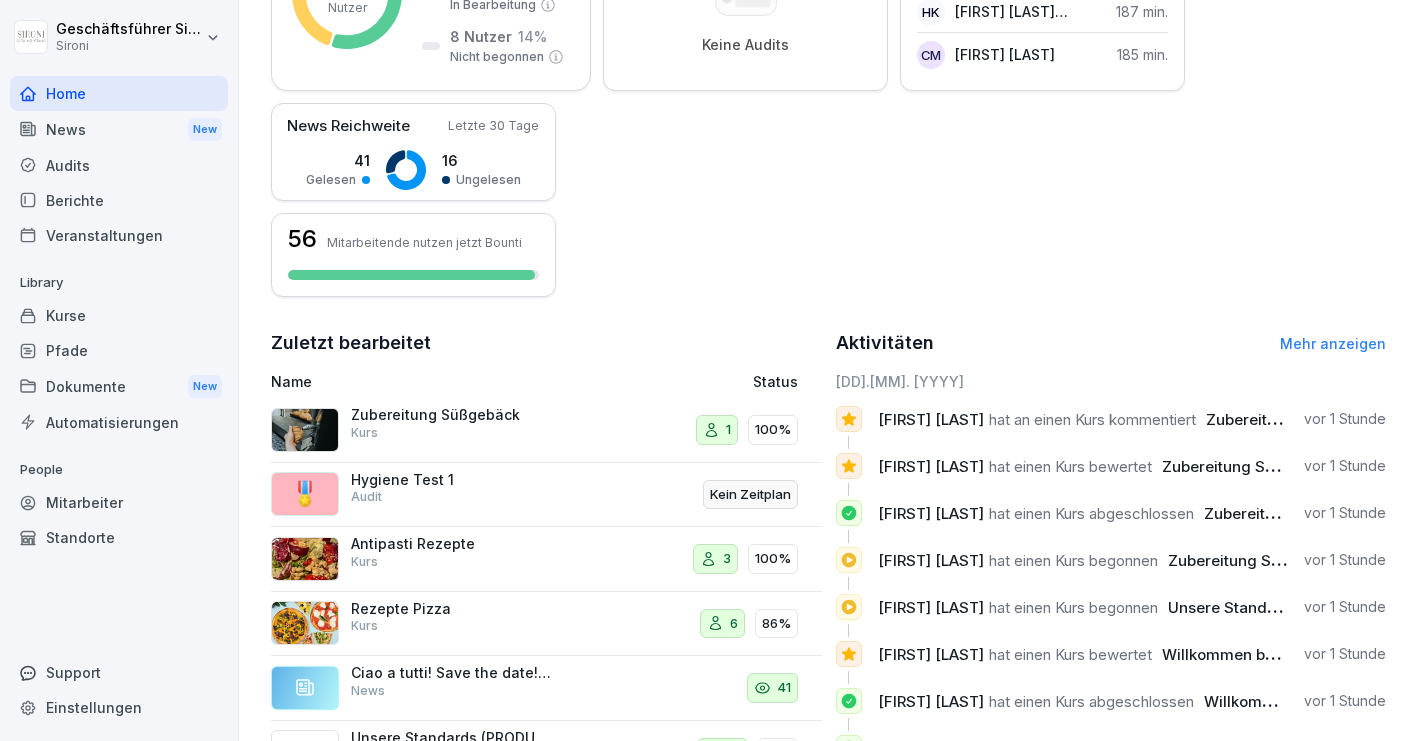click 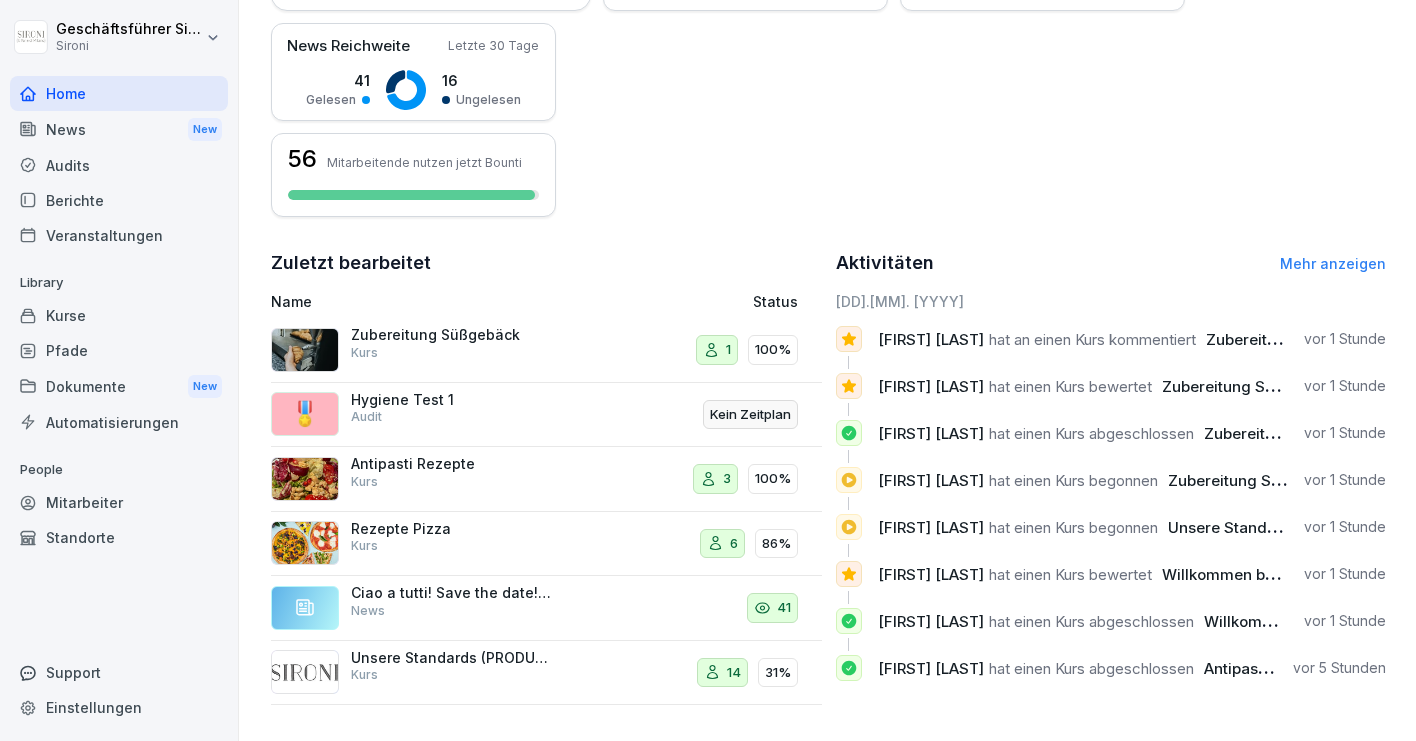 click on "Kurse" at bounding box center (119, 315) 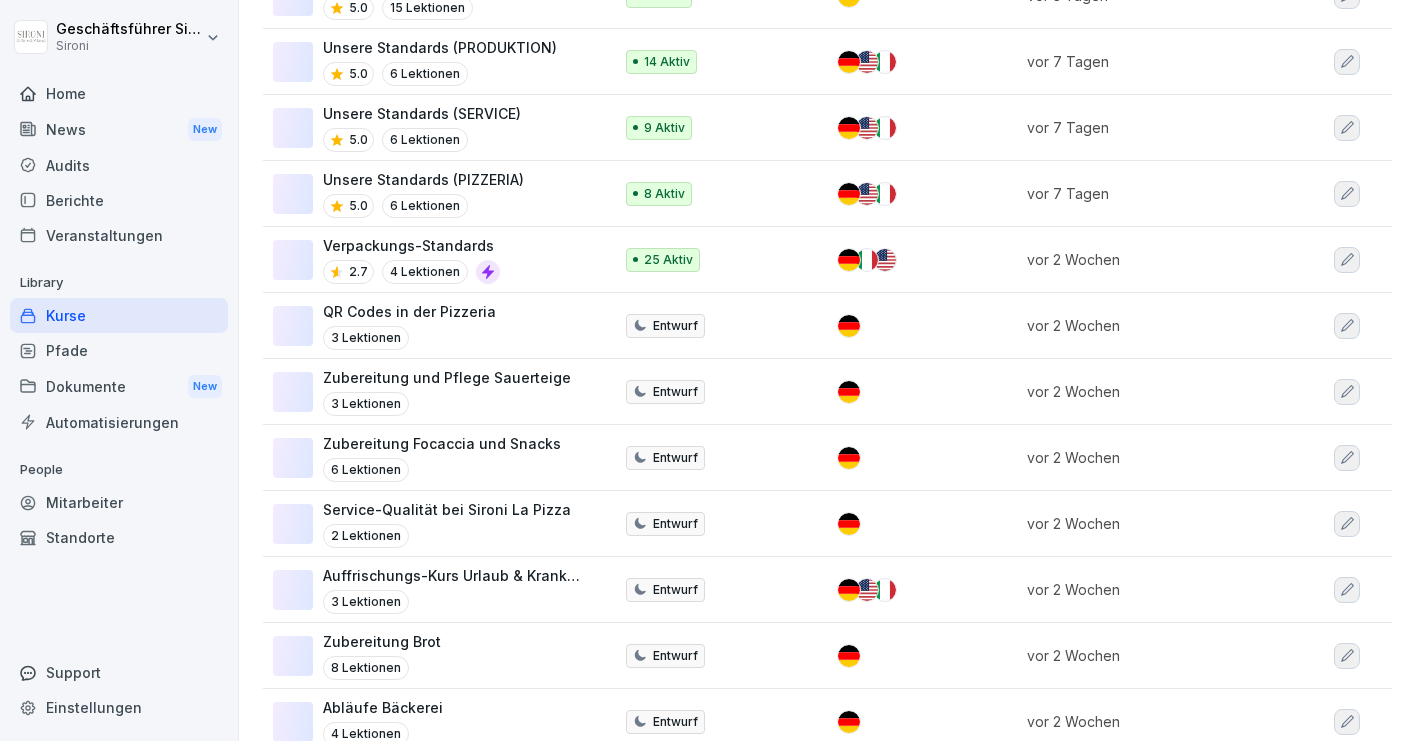 scroll, scrollTop: 0, scrollLeft: 0, axis: both 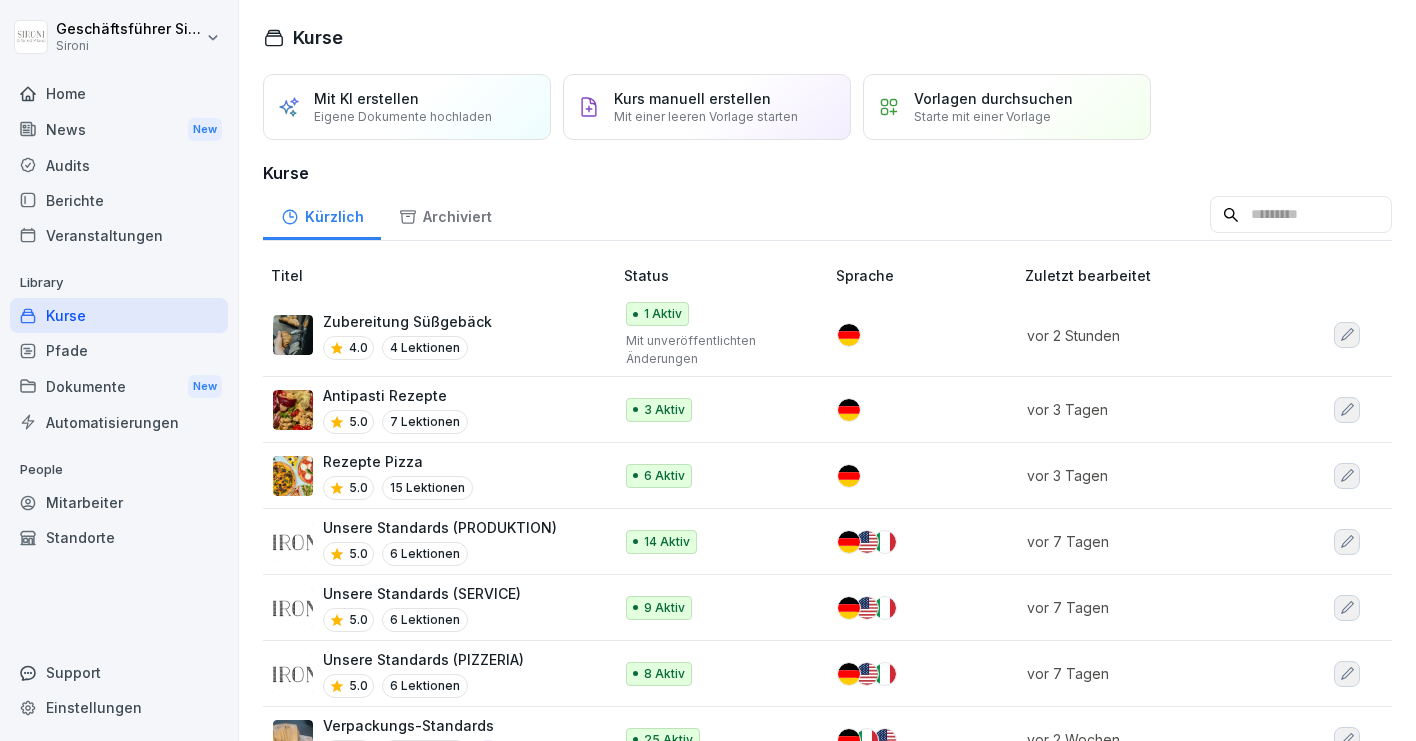click on "Zubereitung Süßgebäck" at bounding box center [407, 321] 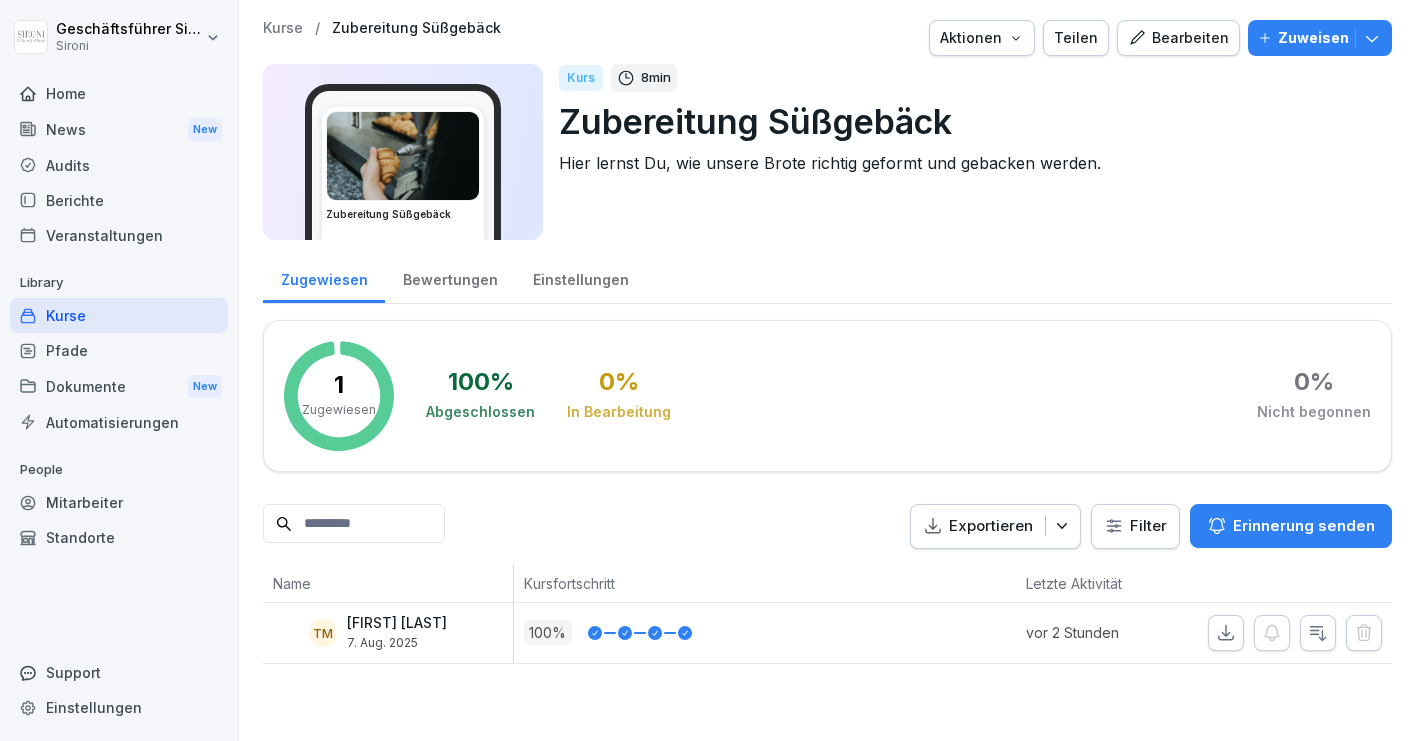 scroll, scrollTop: 0, scrollLeft: 0, axis: both 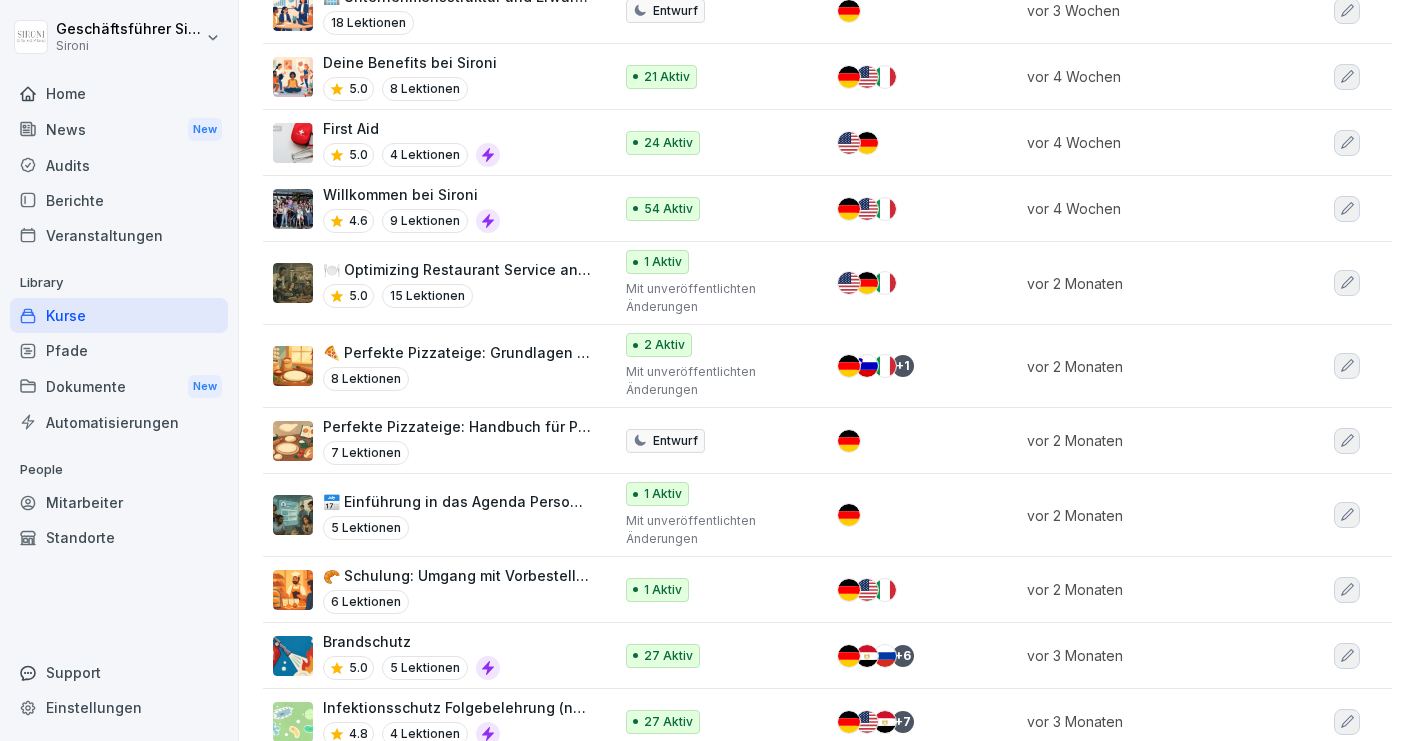 click on "Willkommen bei Sironi" at bounding box center [411, 194] 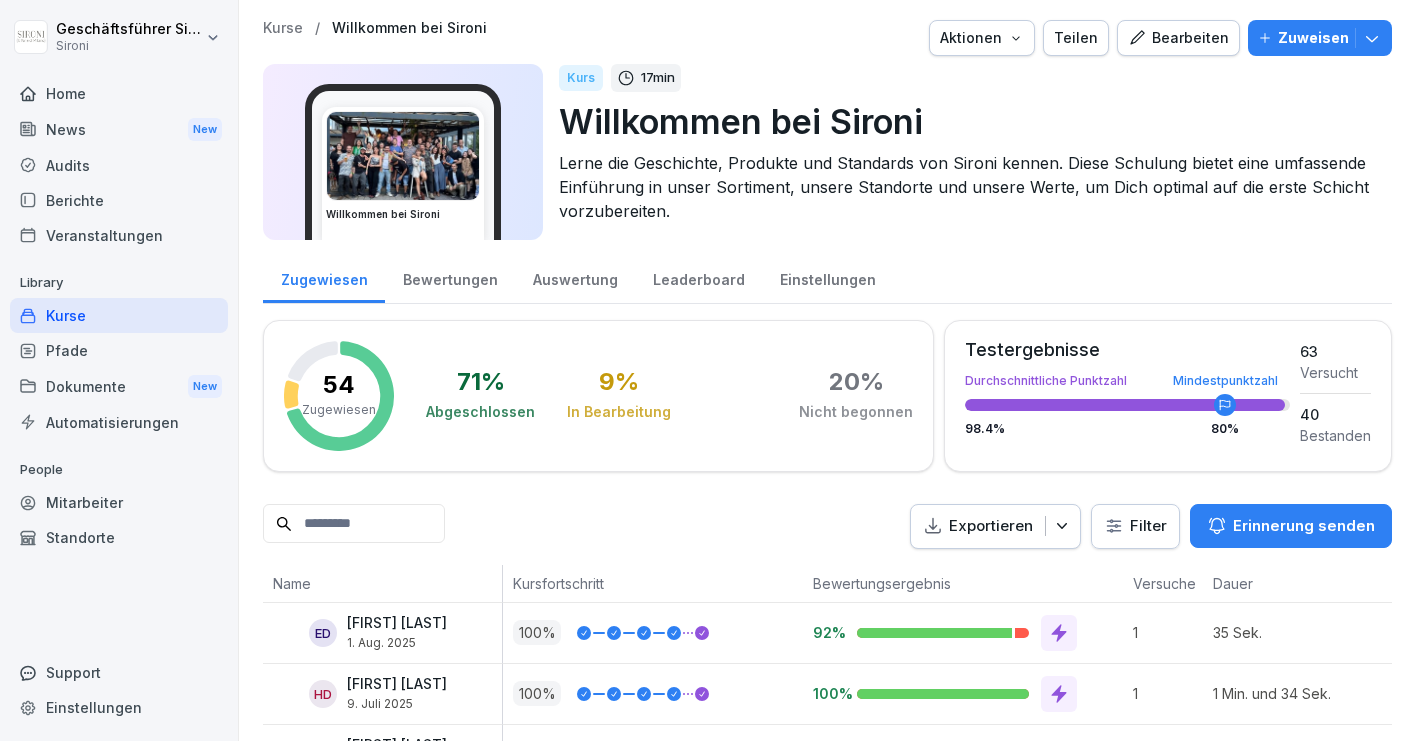 scroll, scrollTop: 0, scrollLeft: 0, axis: both 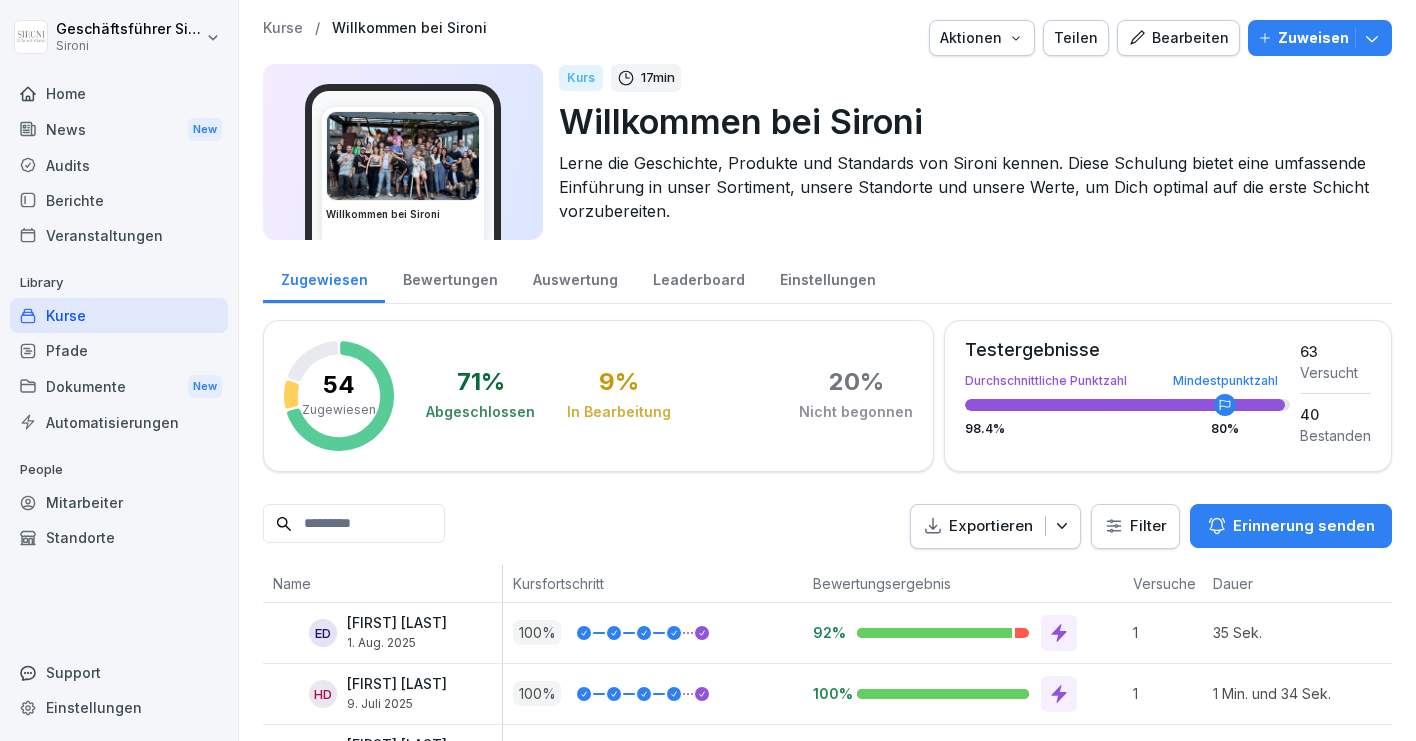 click on "Bewertungen" at bounding box center [450, 277] 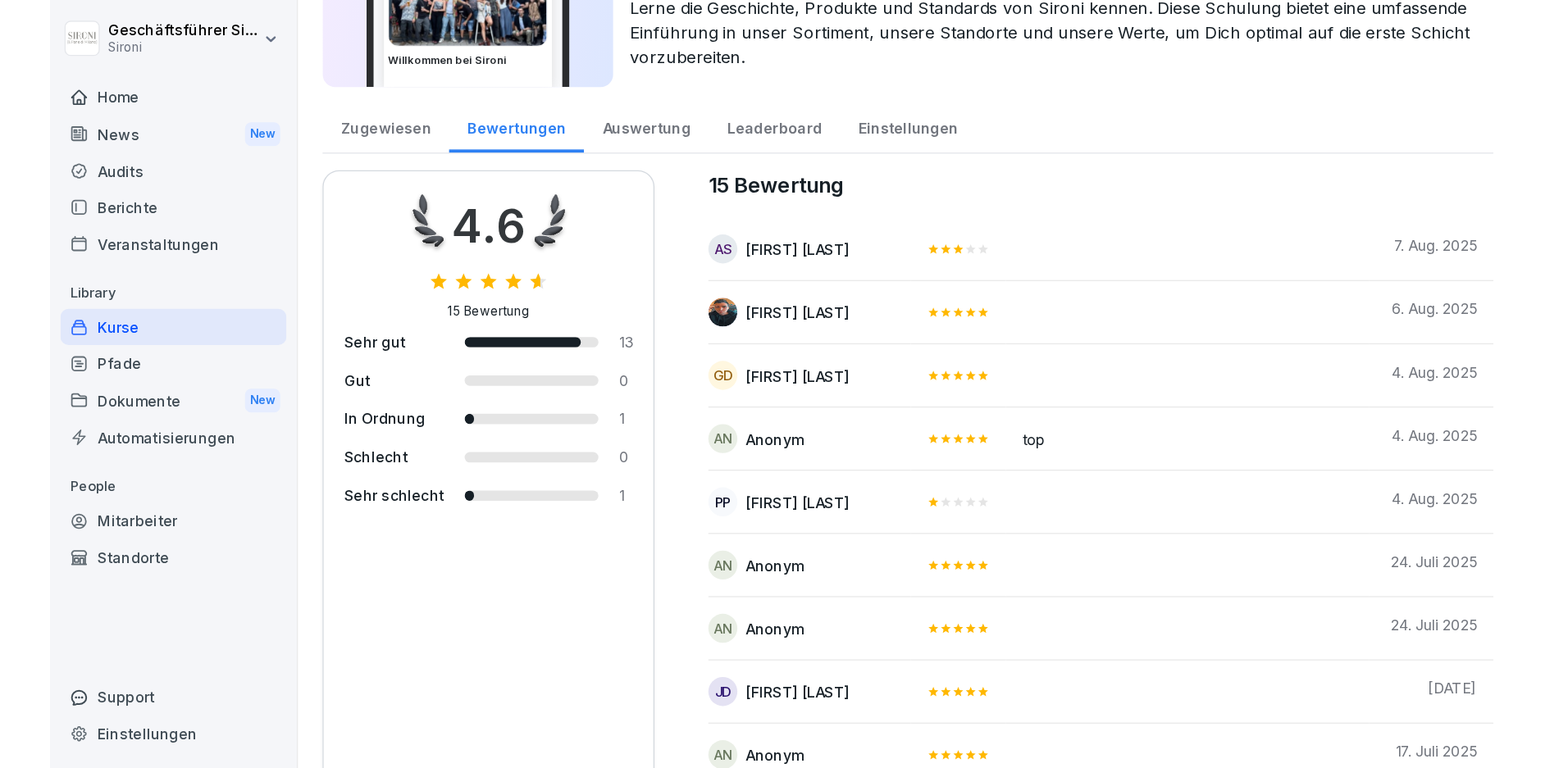 scroll, scrollTop: 0, scrollLeft: 0, axis: both 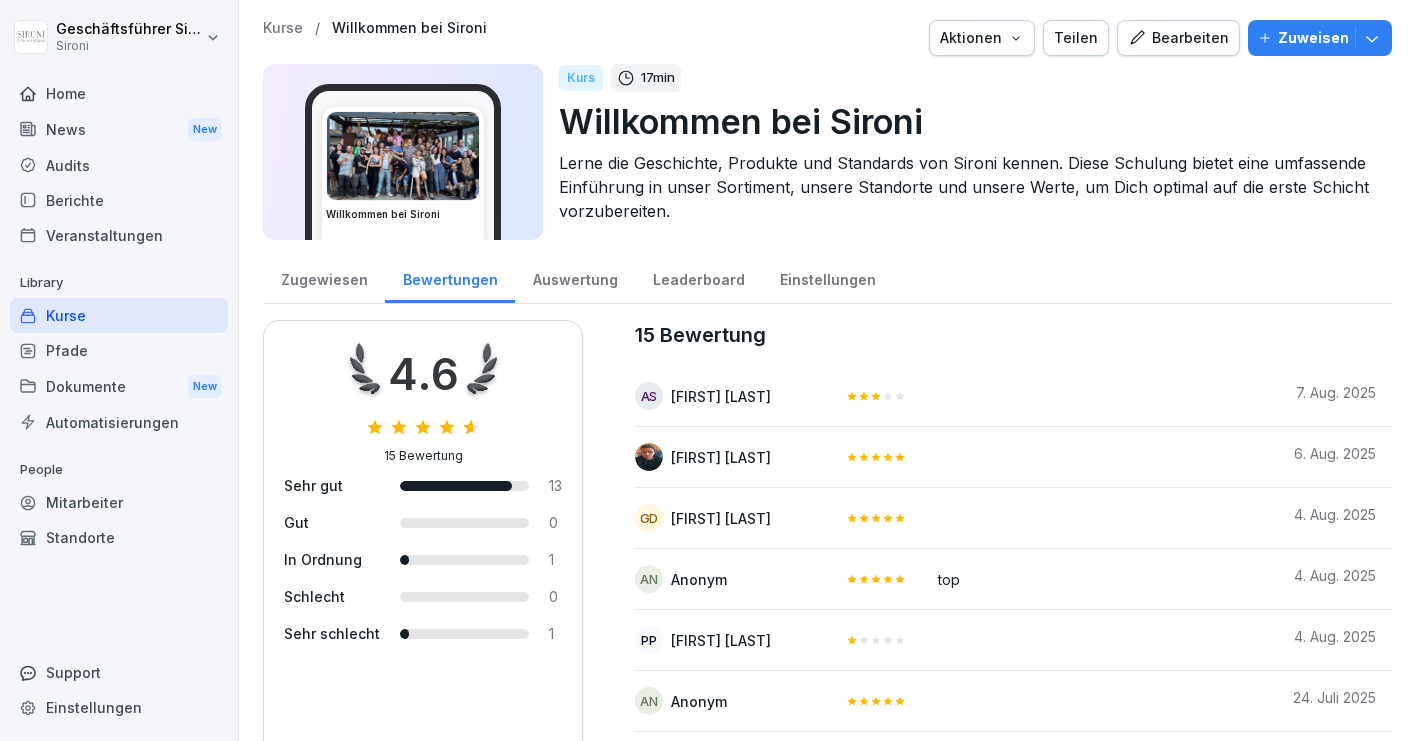 click on "Kurse" at bounding box center (119, 315) 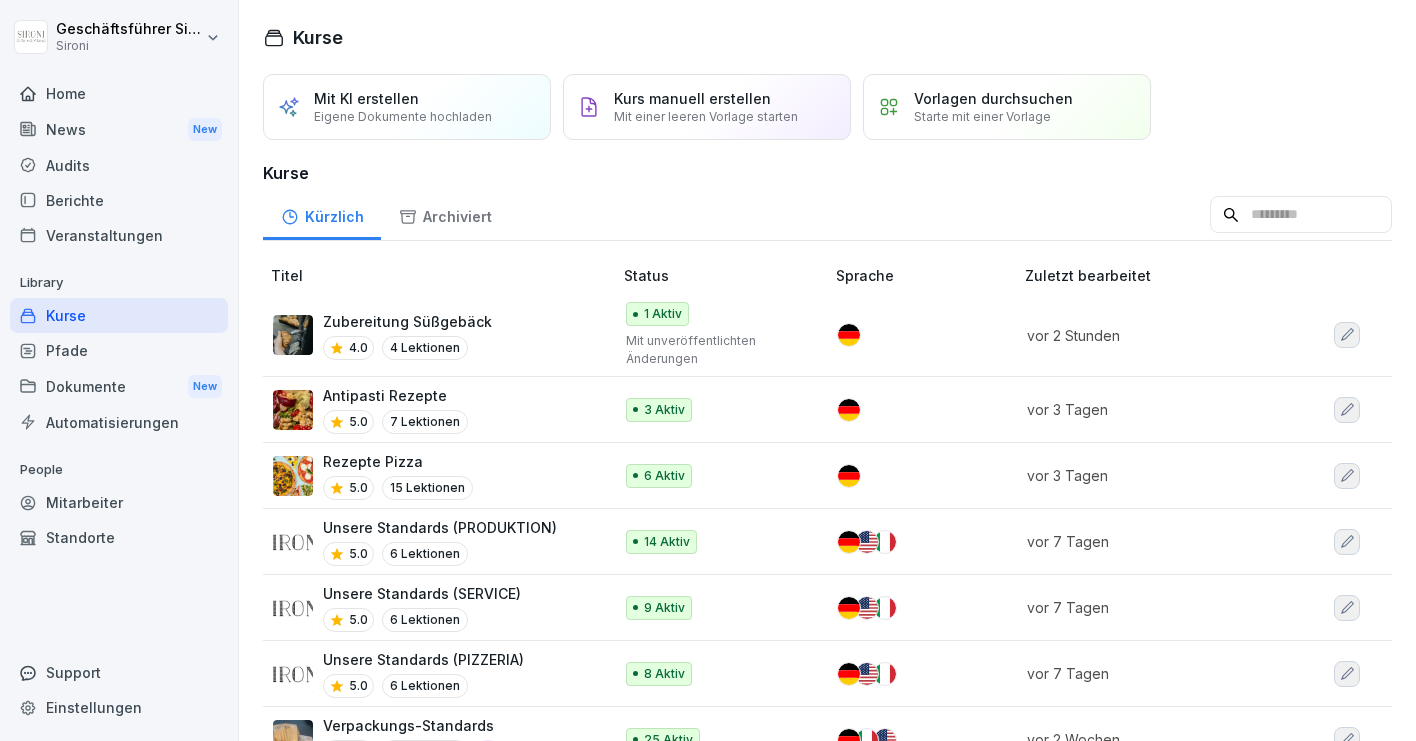 click on "Mitarbeiter" at bounding box center (119, 502) 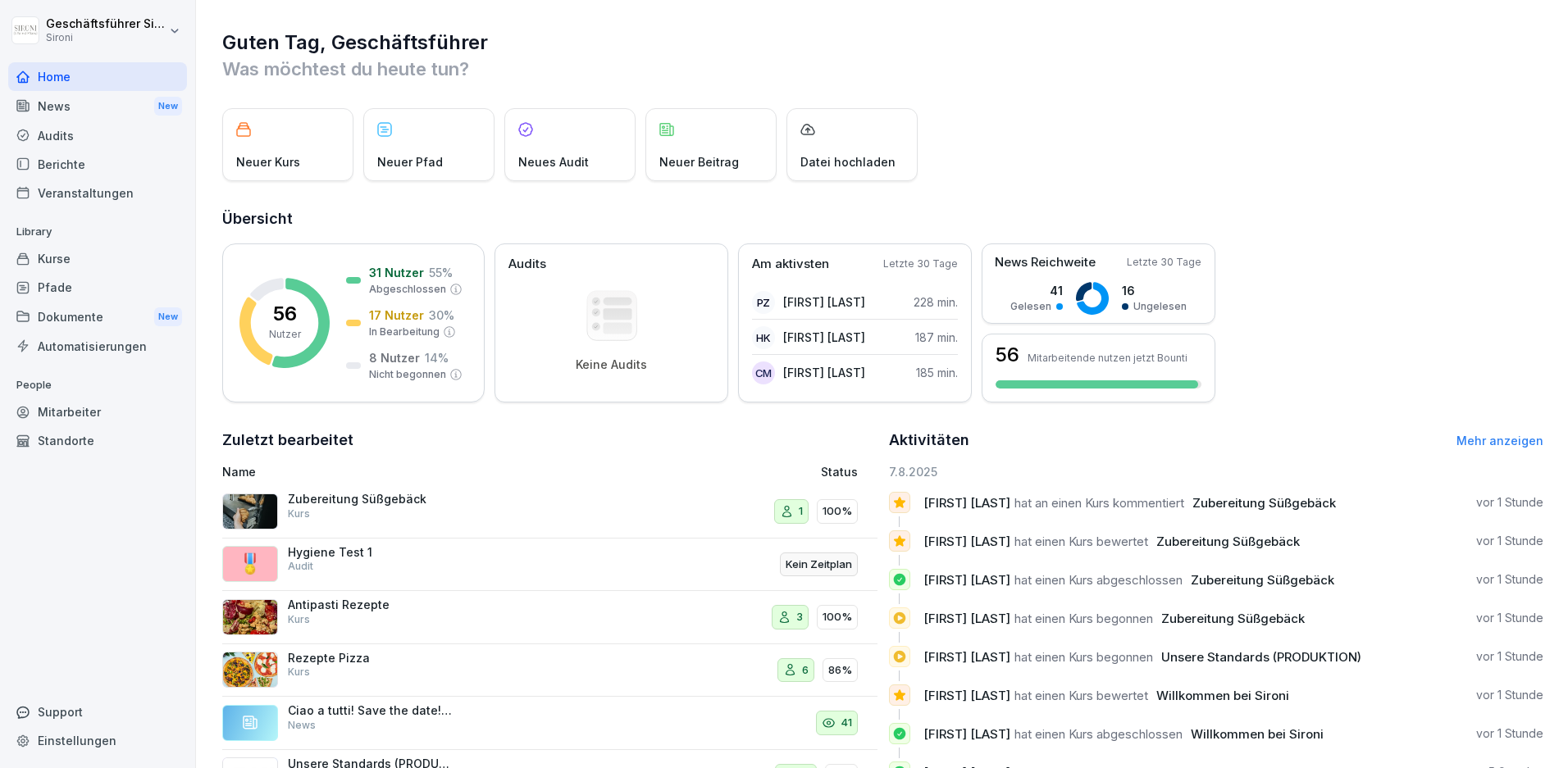 scroll, scrollTop: 0, scrollLeft: 0, axis: both 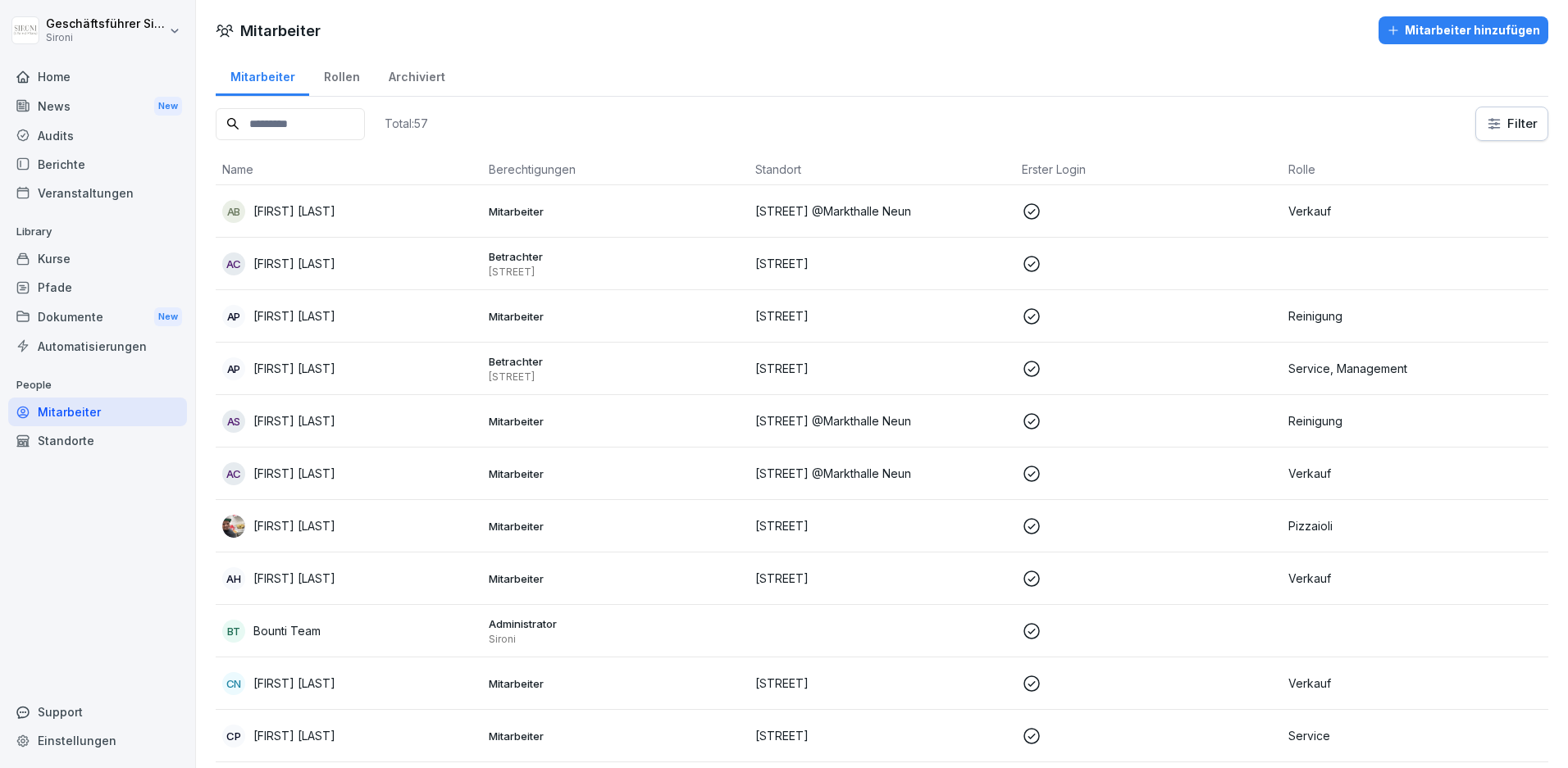 click at bounding box center [290, 124] 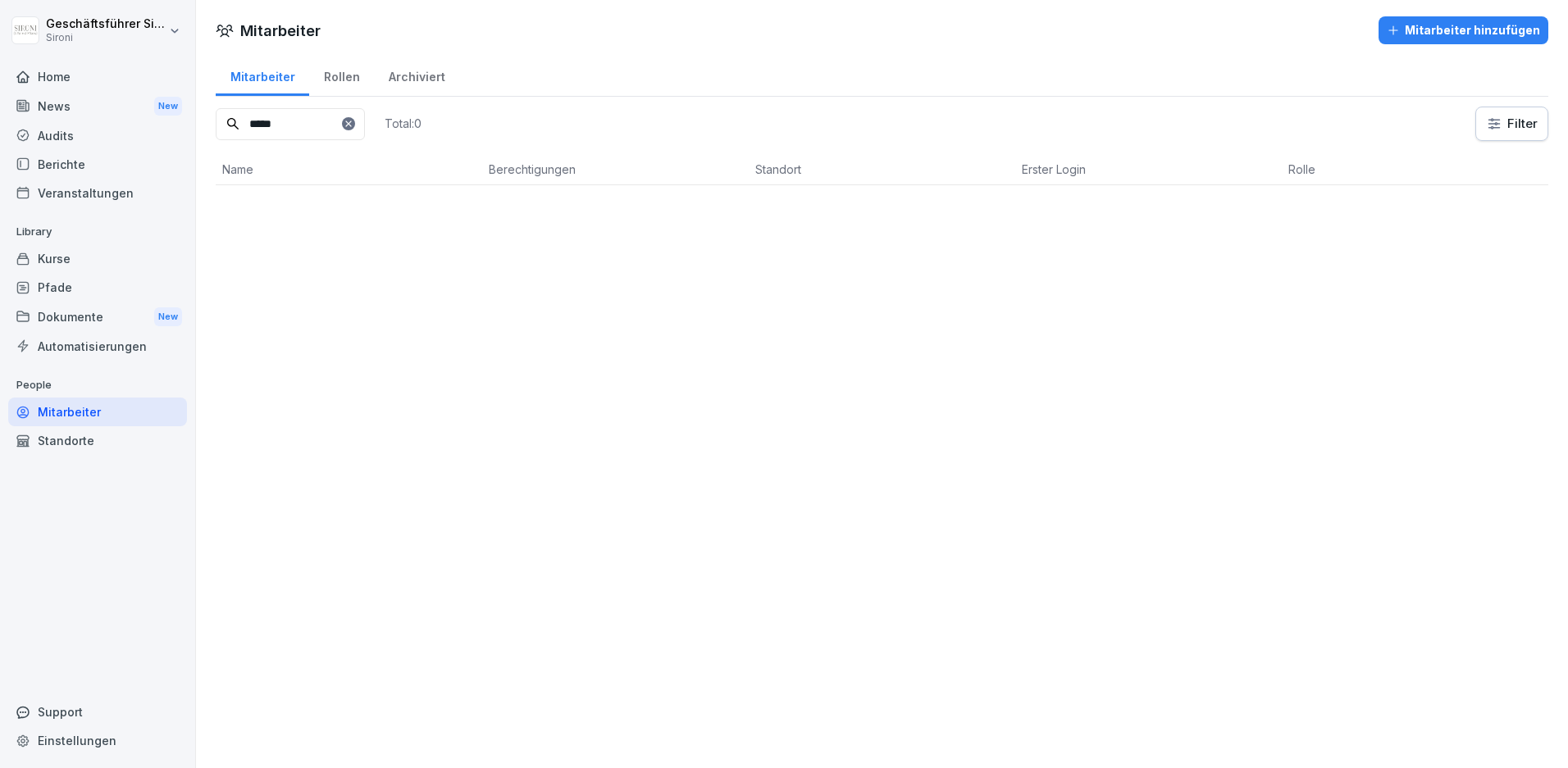 type on "*****" 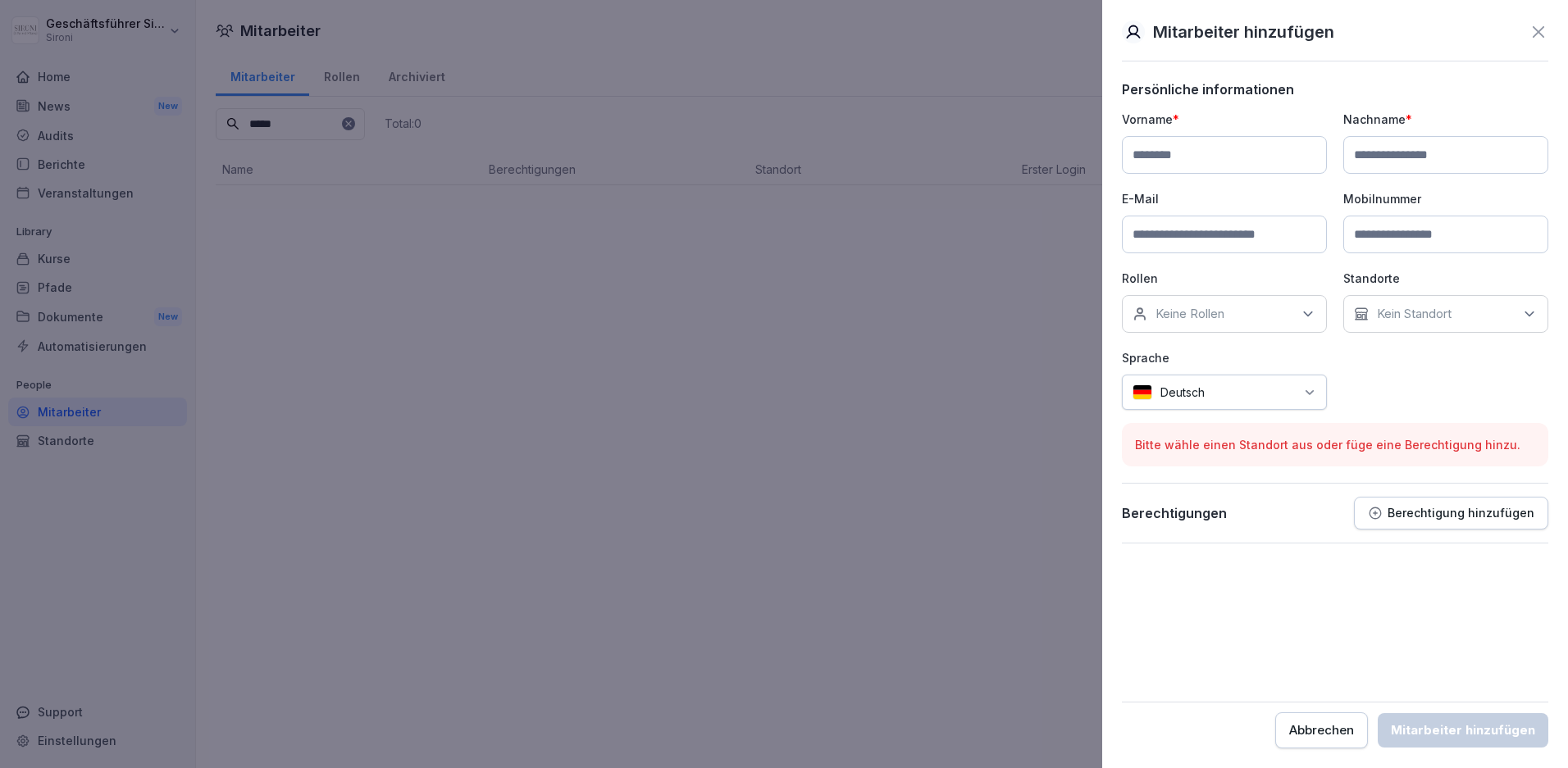 click at bounding box center (1224, 234) 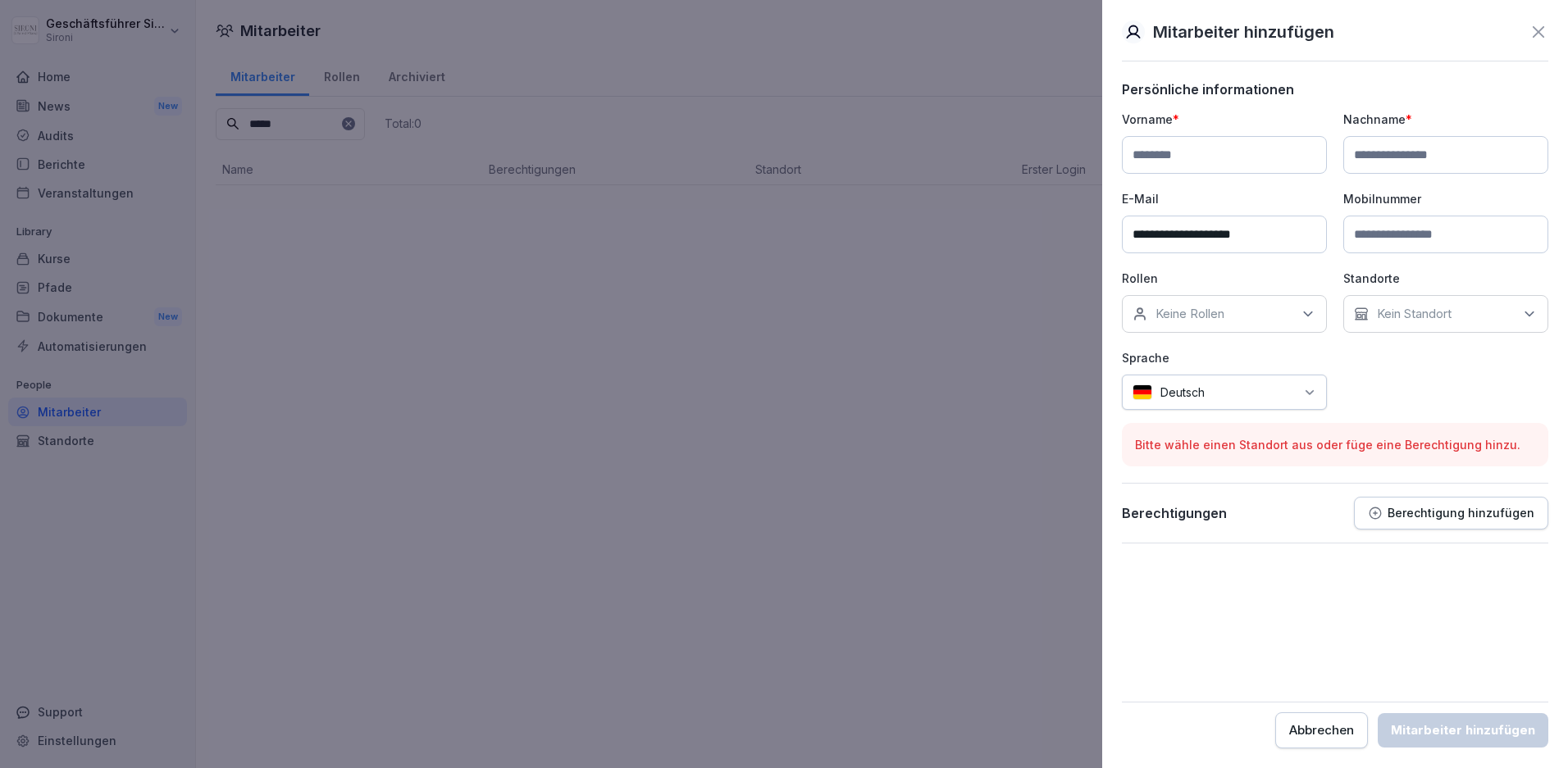 type on "**********" 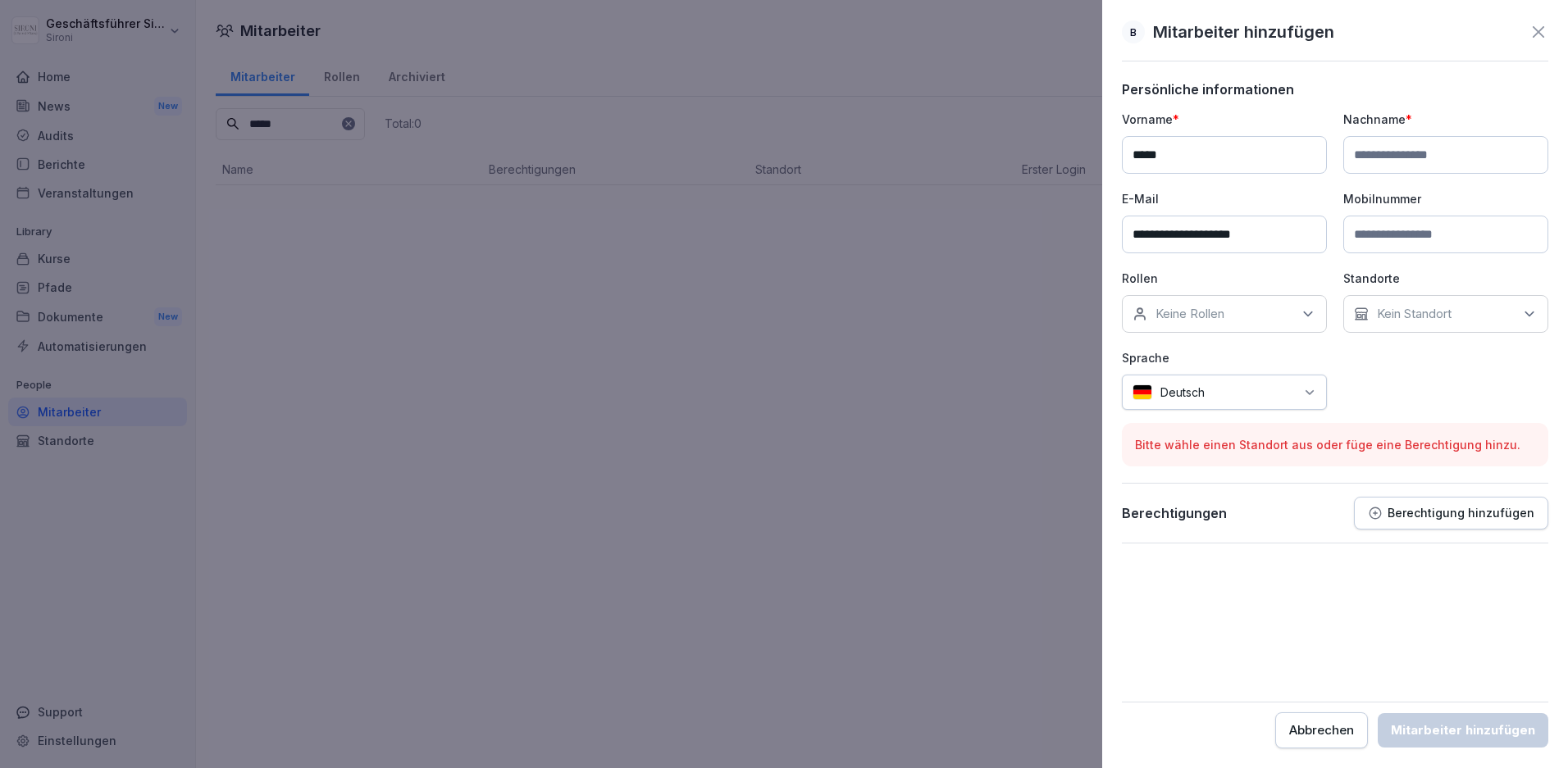 type on "*****" 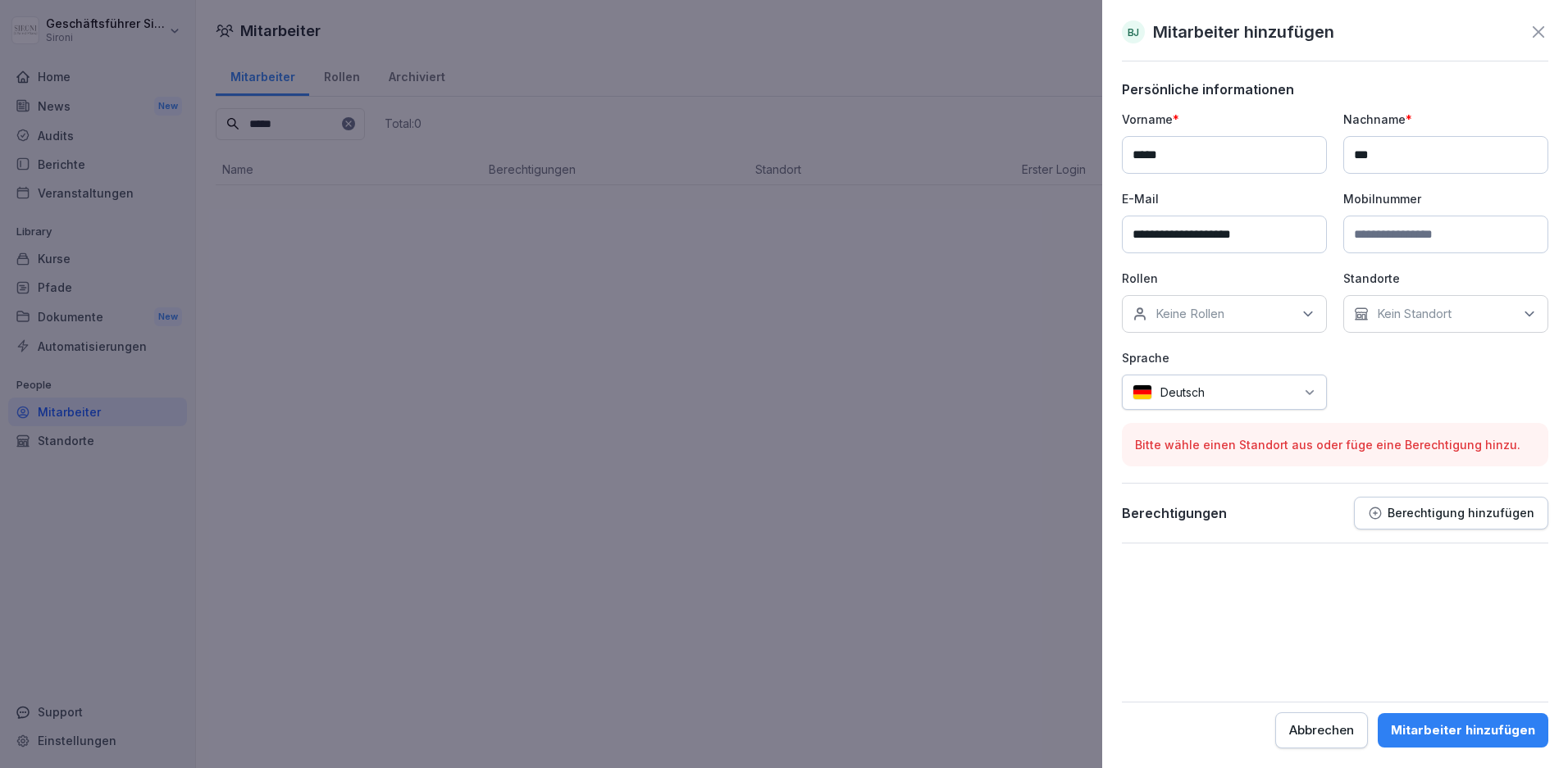 type on "***" 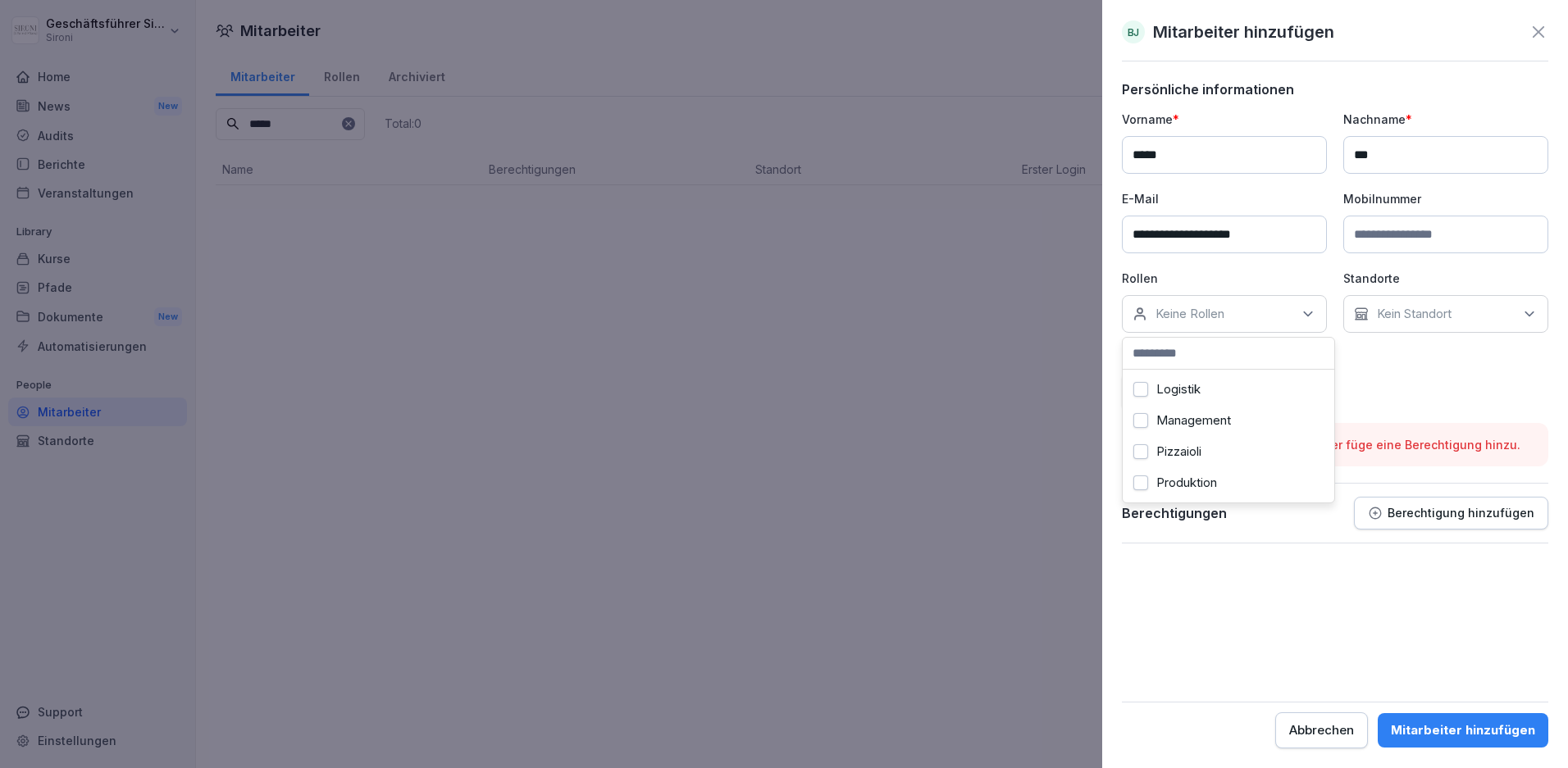 click on "**********" at bounding box center (1335, 260) 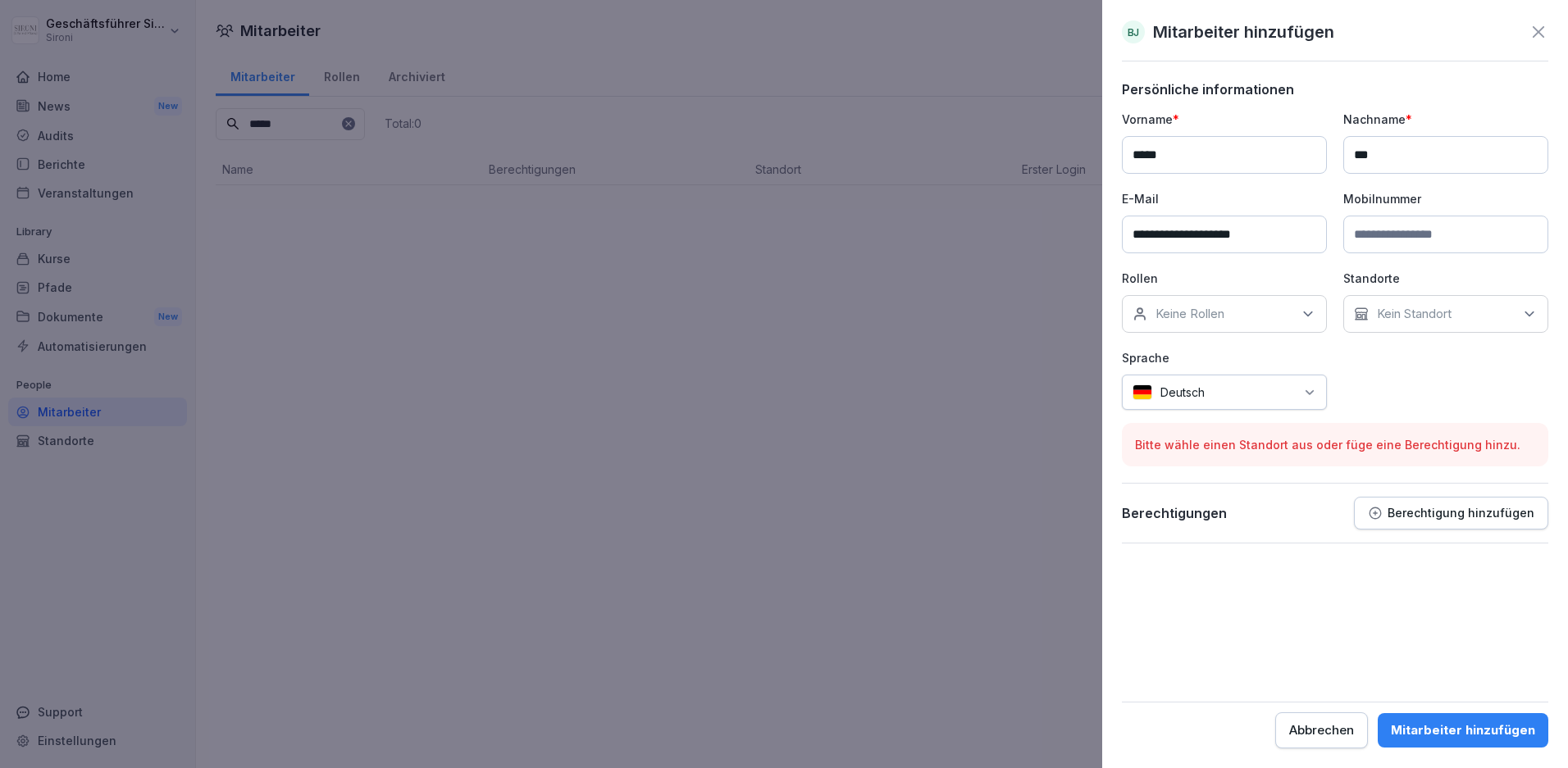 click on "Keine Rollen" at bounding box center (1224, 314) 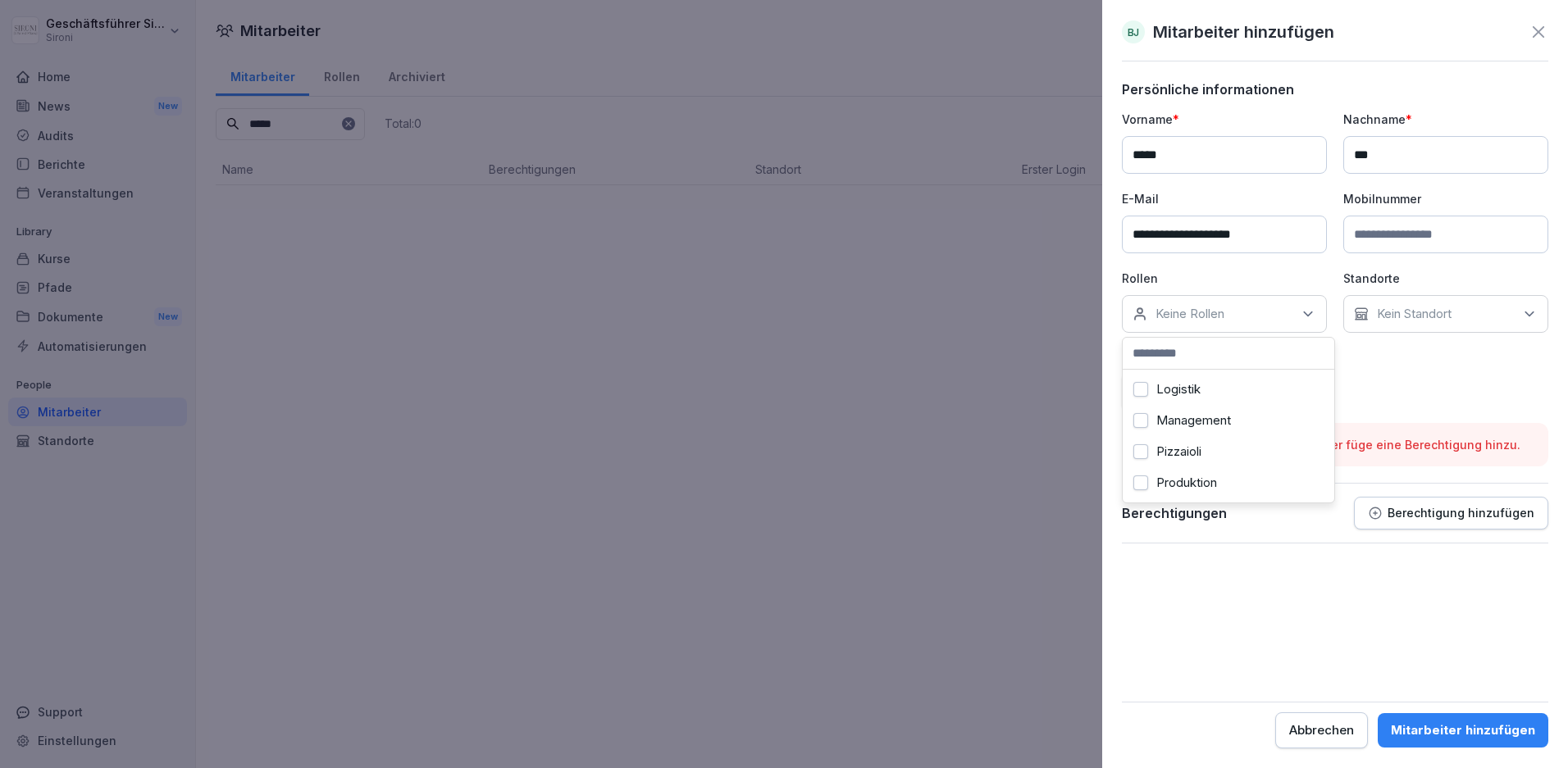 click on "Pizzaioli" at bounding box center [1178, 452] 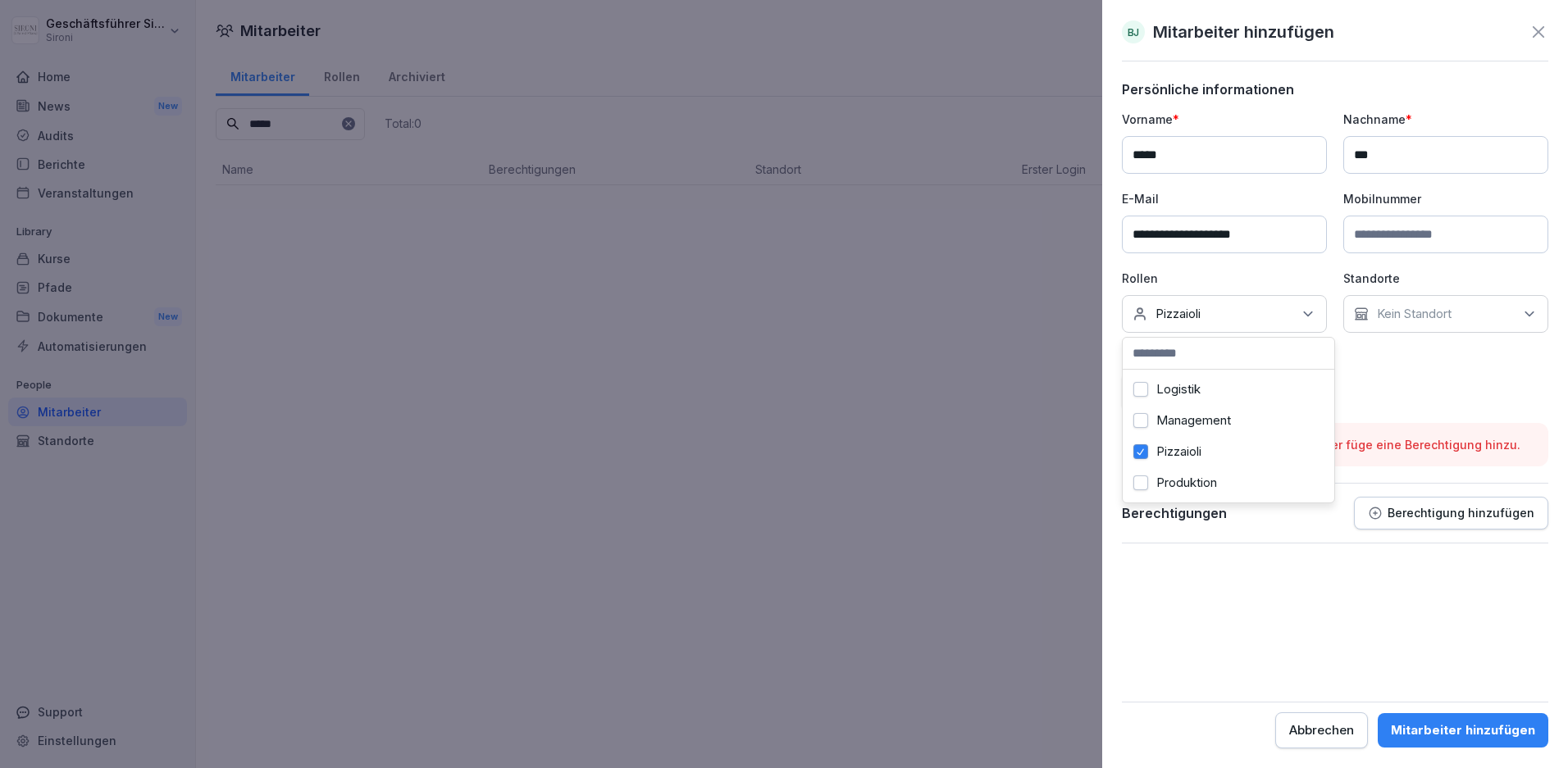 click on "**********" at bounding box center (1335, 260) 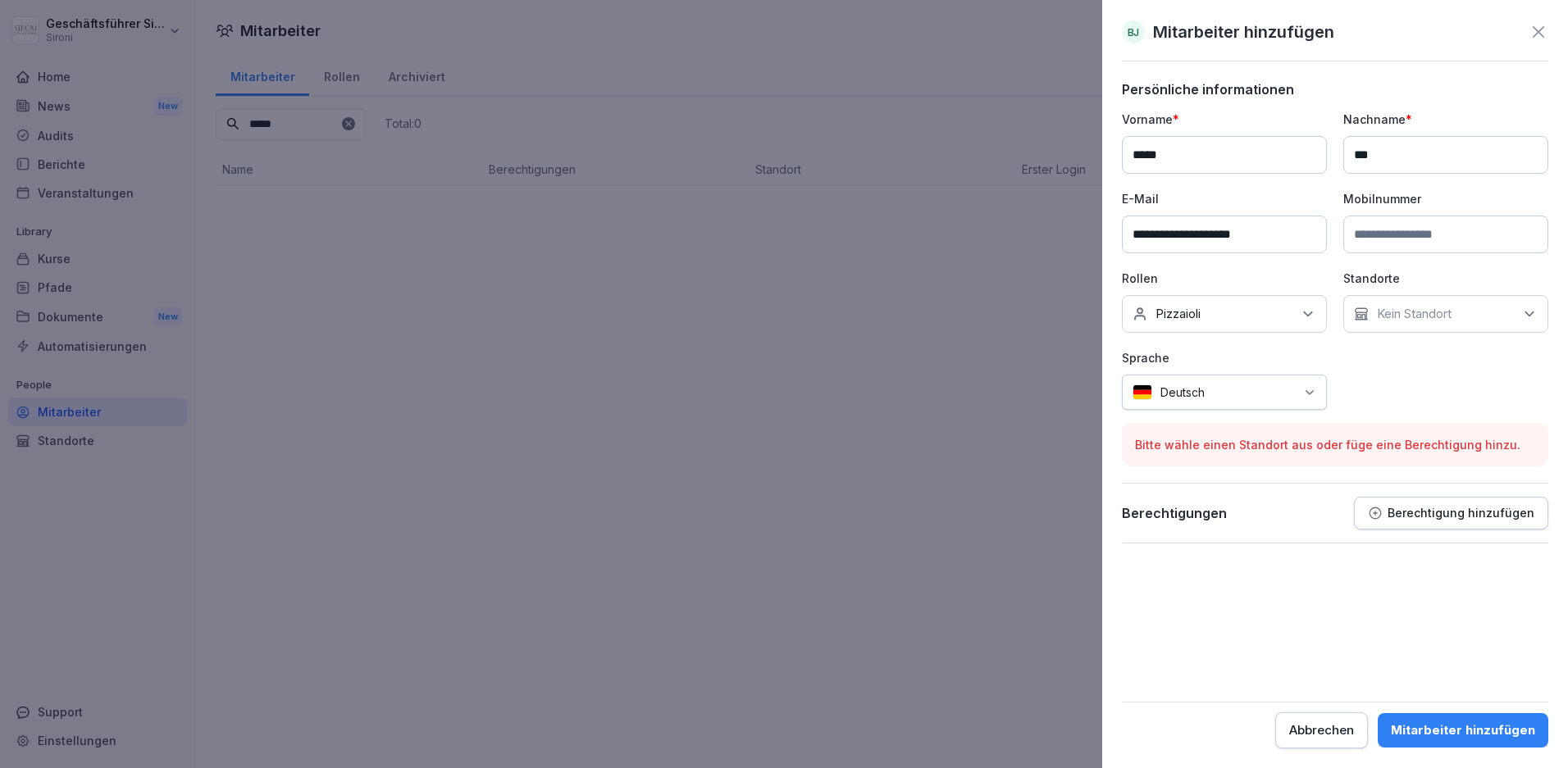 click on "Kein Standort" at bounding box center (1446, 314) 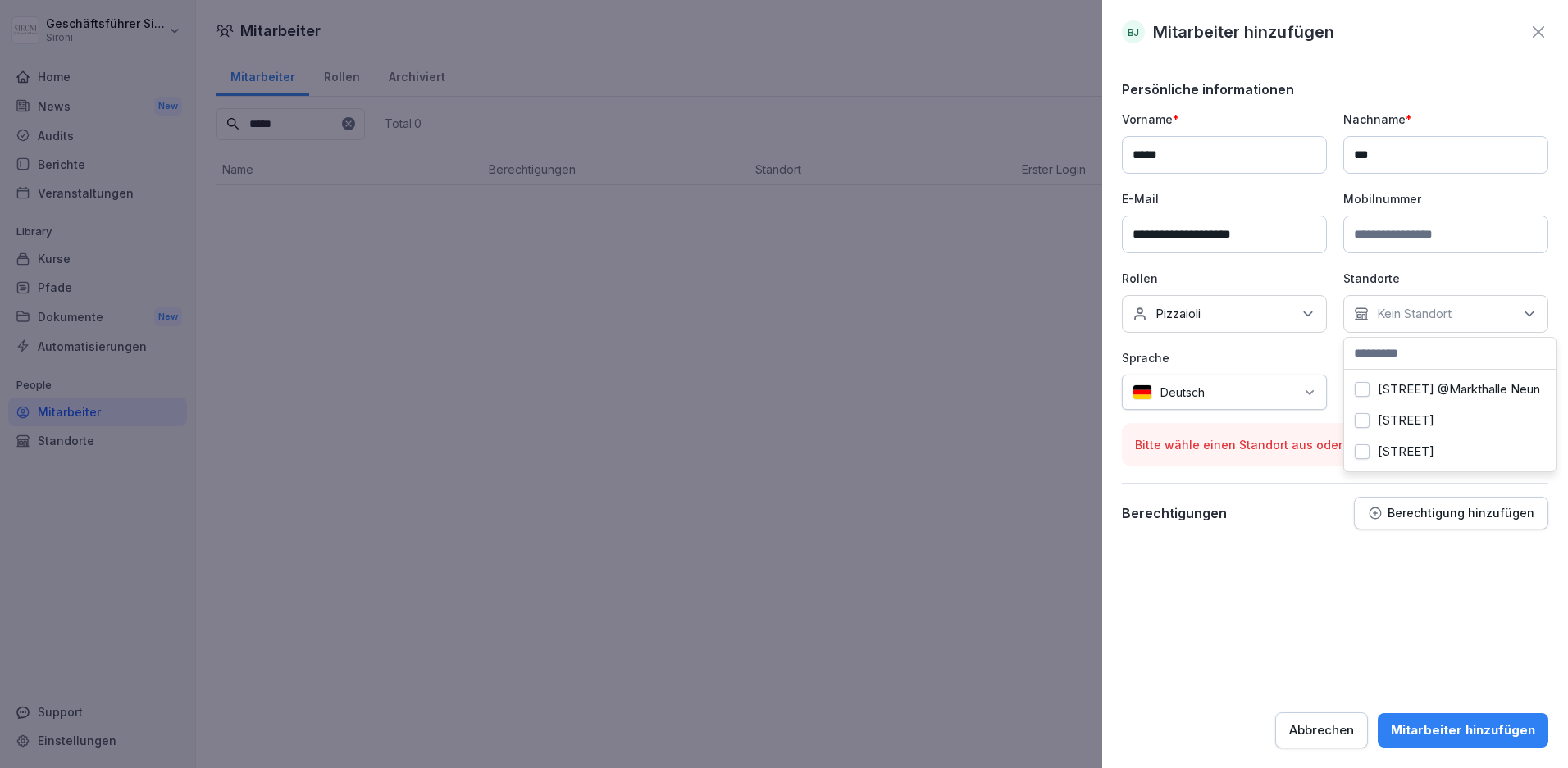 click on "[STREET]" at bounding box center [1362, 452] 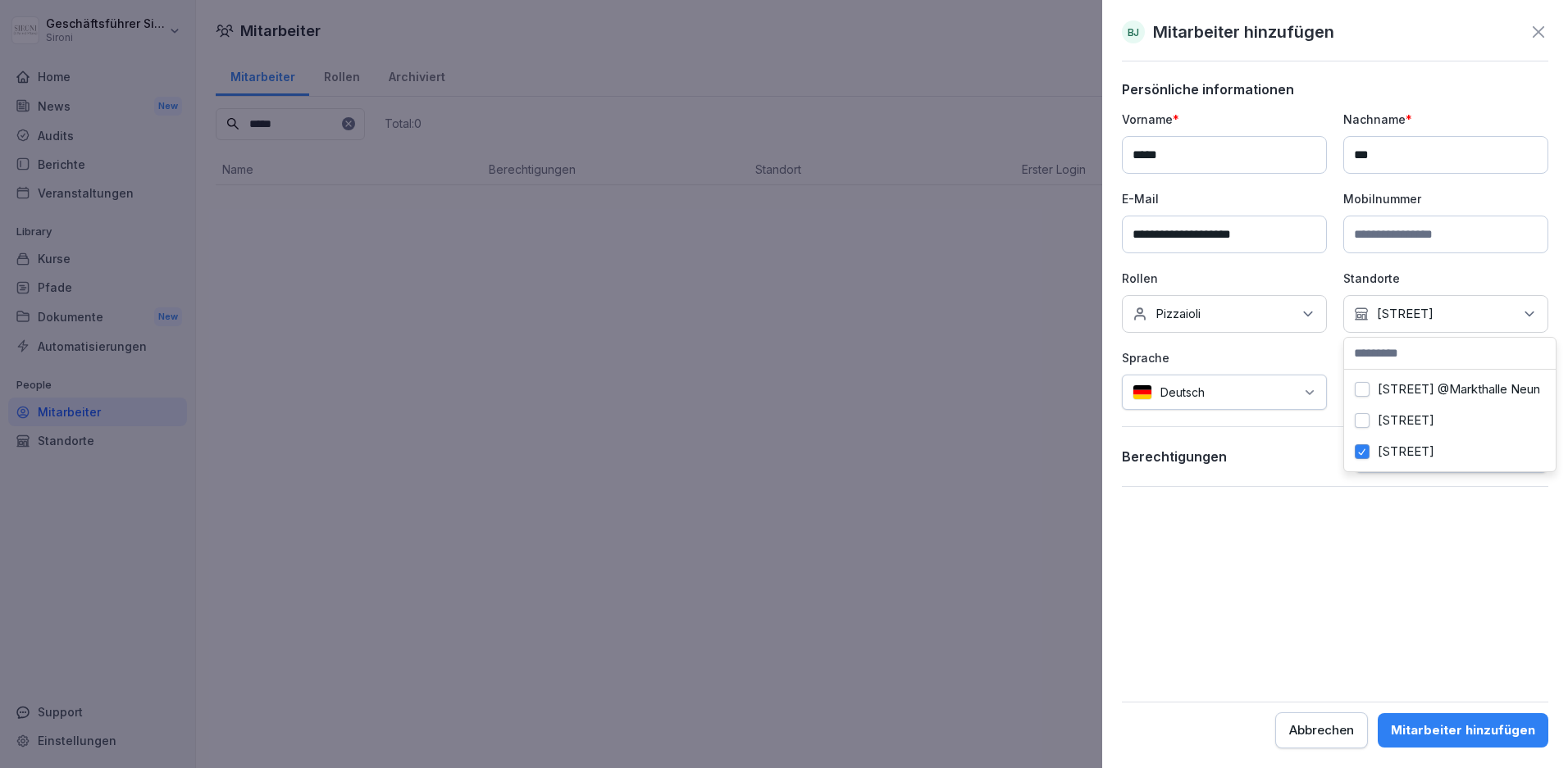 click on "**********" at bounding box center [1335, 415] 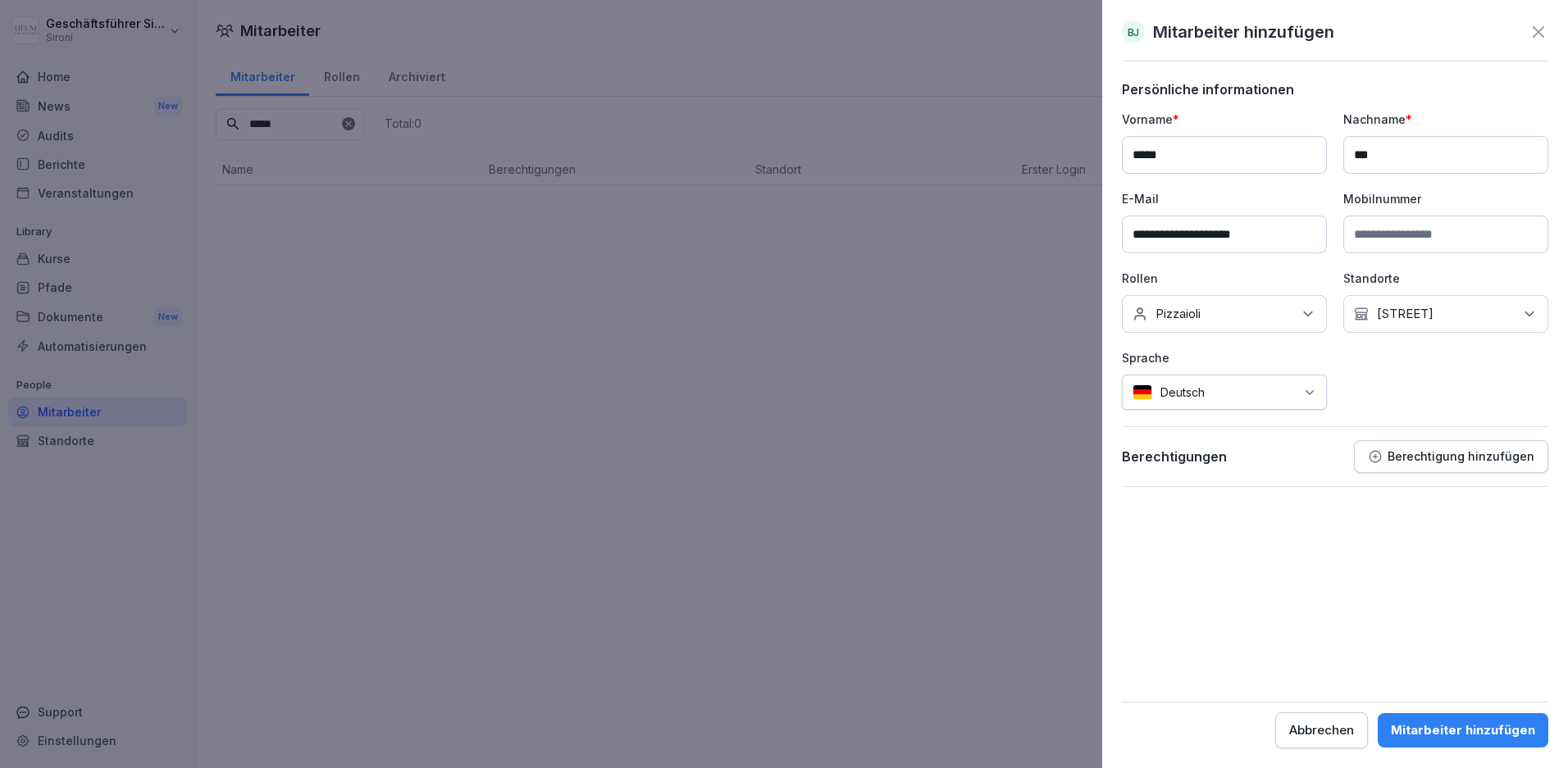 click on "Mitarbeiter hinzufügen" at bounding box center (1463, 730) 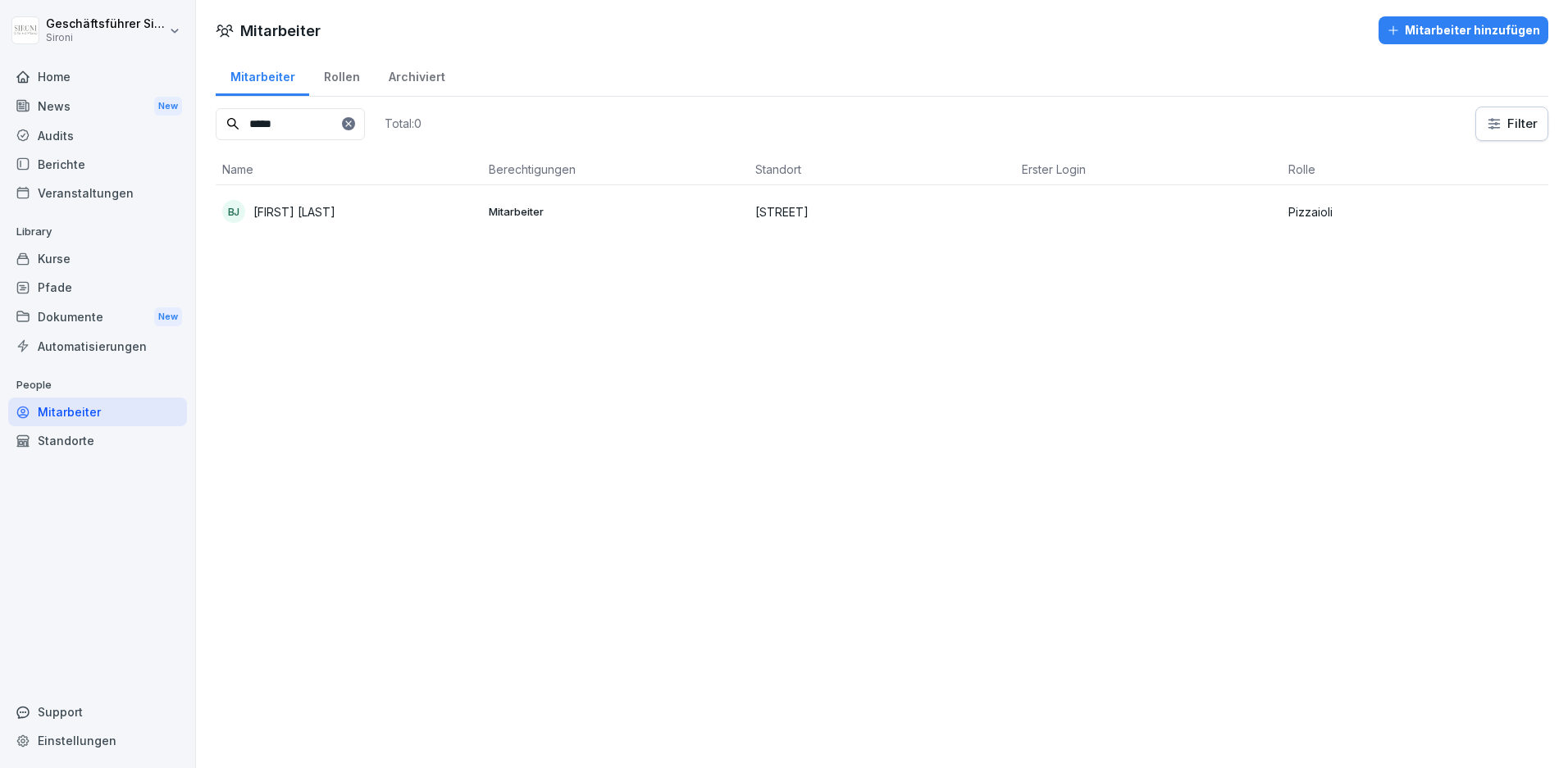 click 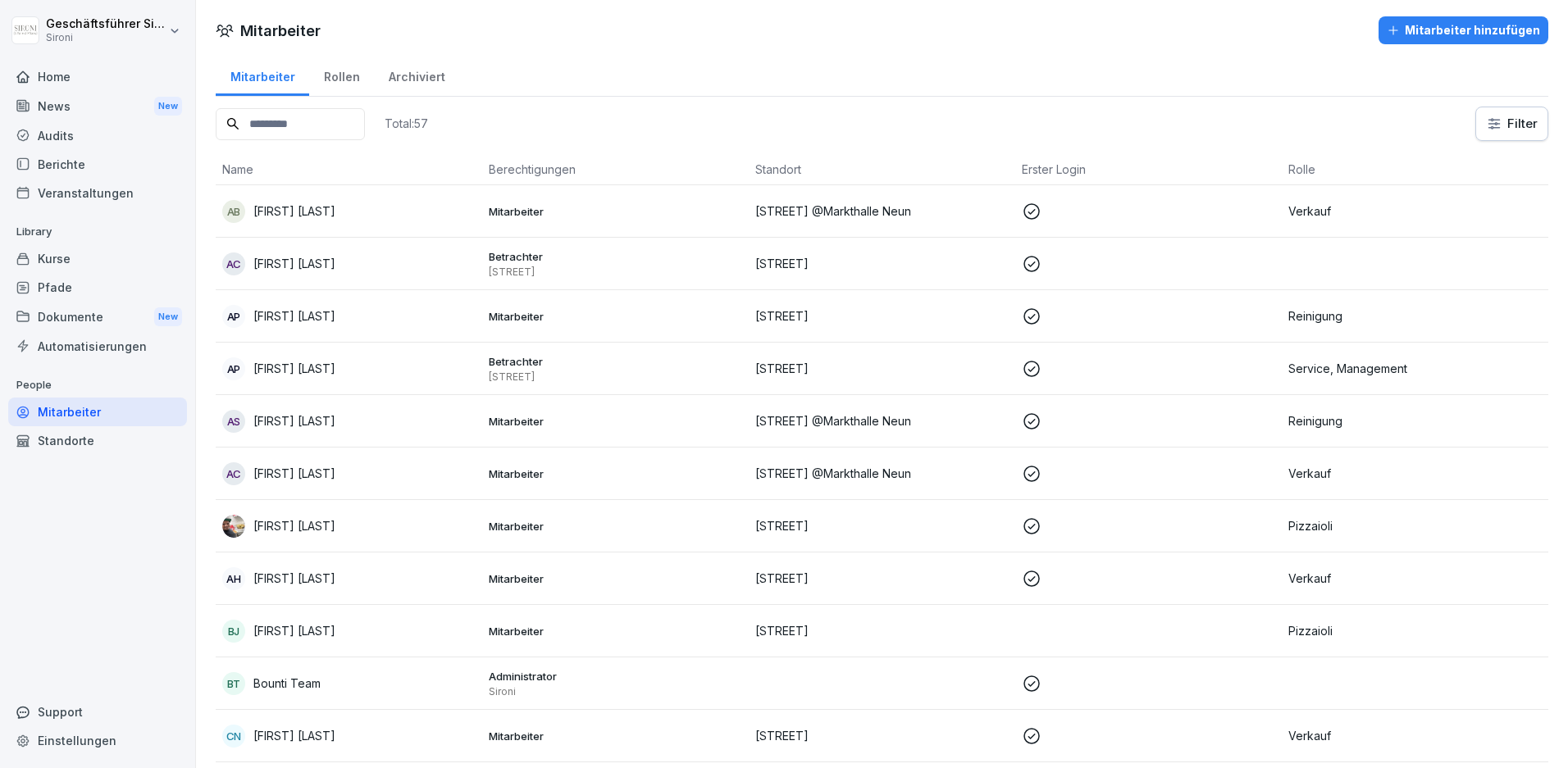 click on "[FIRST] [LAST]" at bounding box center (294, 630) 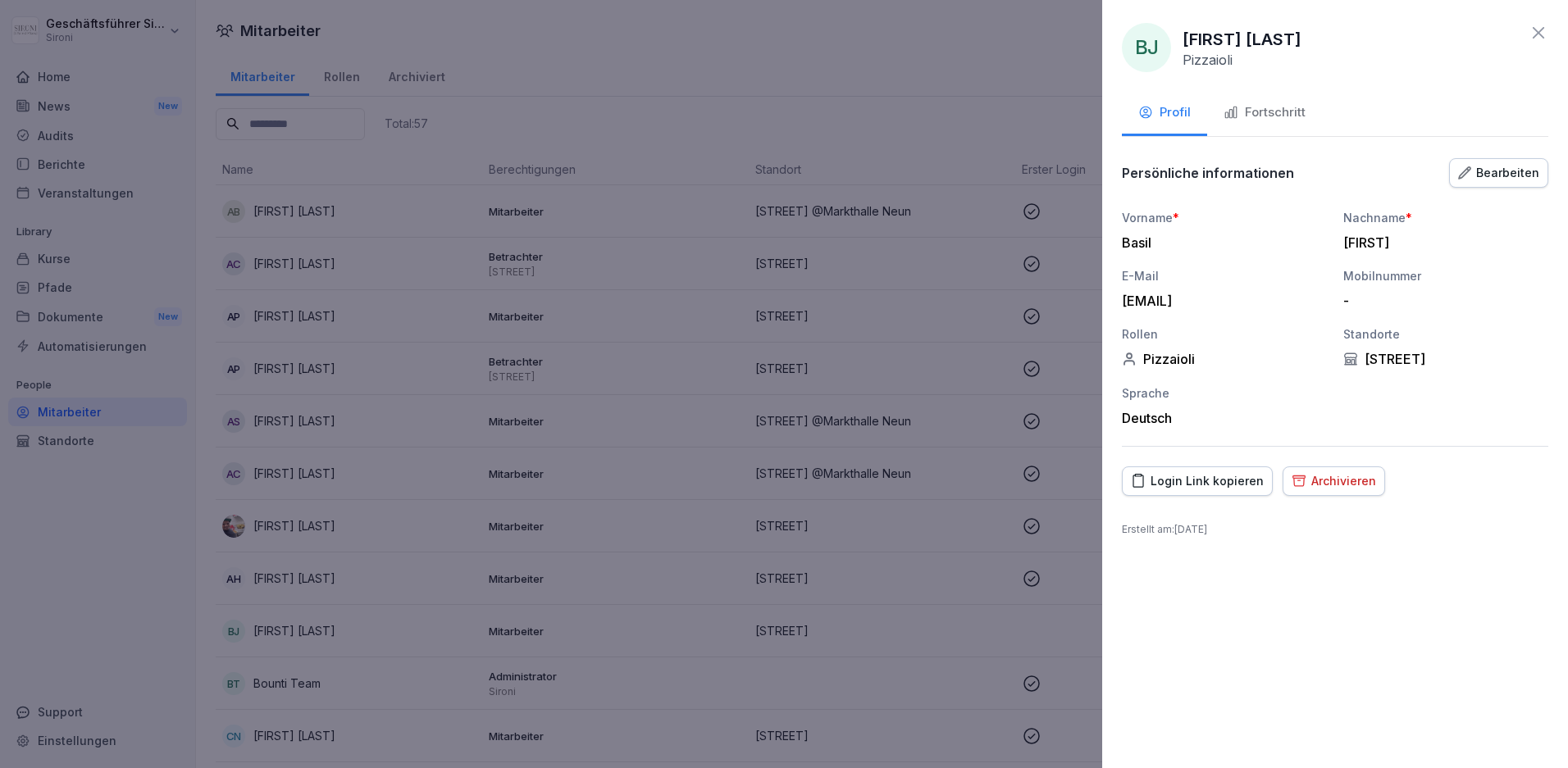 click on "Fortschritt" at bounding box center (1265, 112) 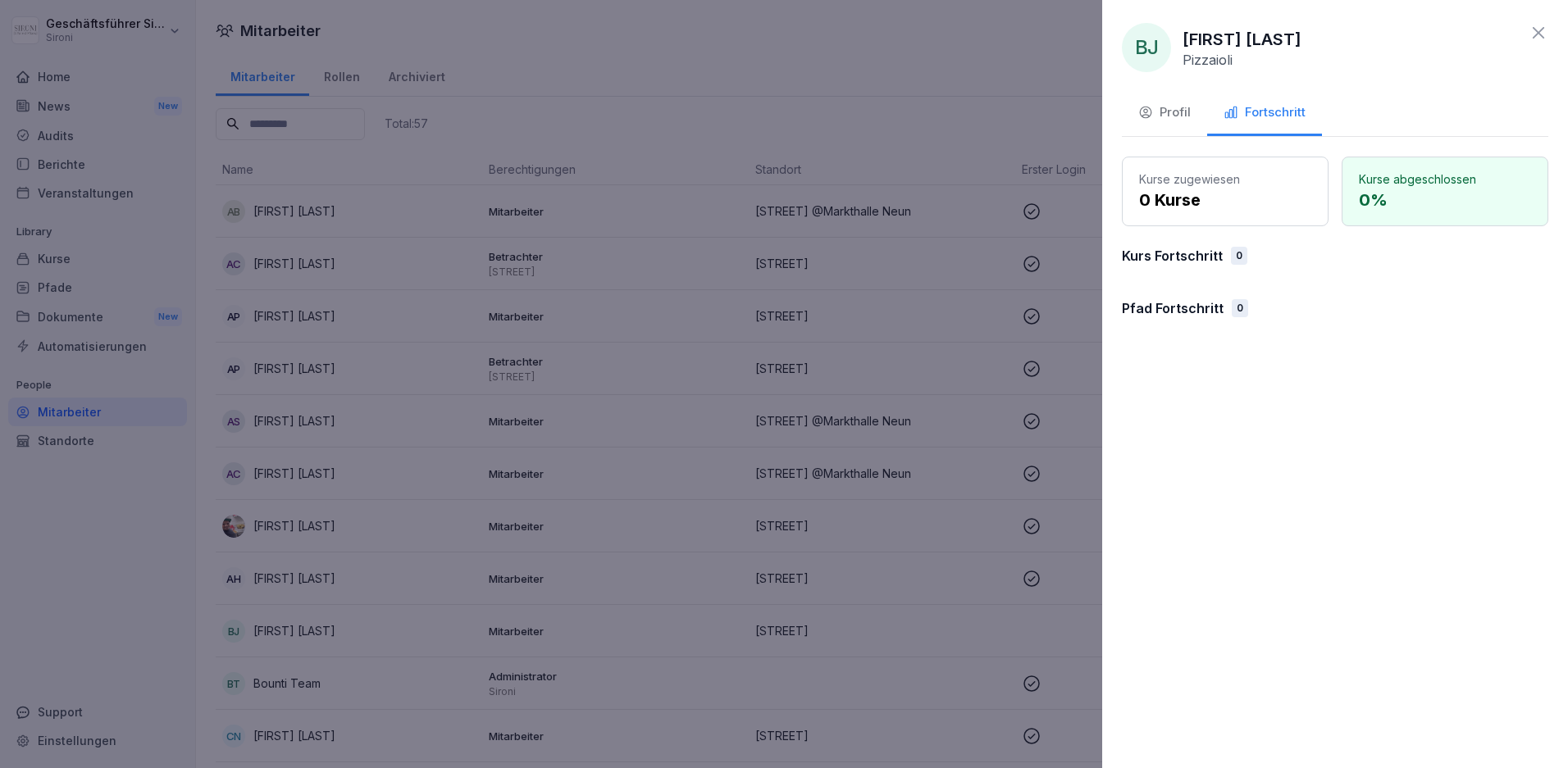 click 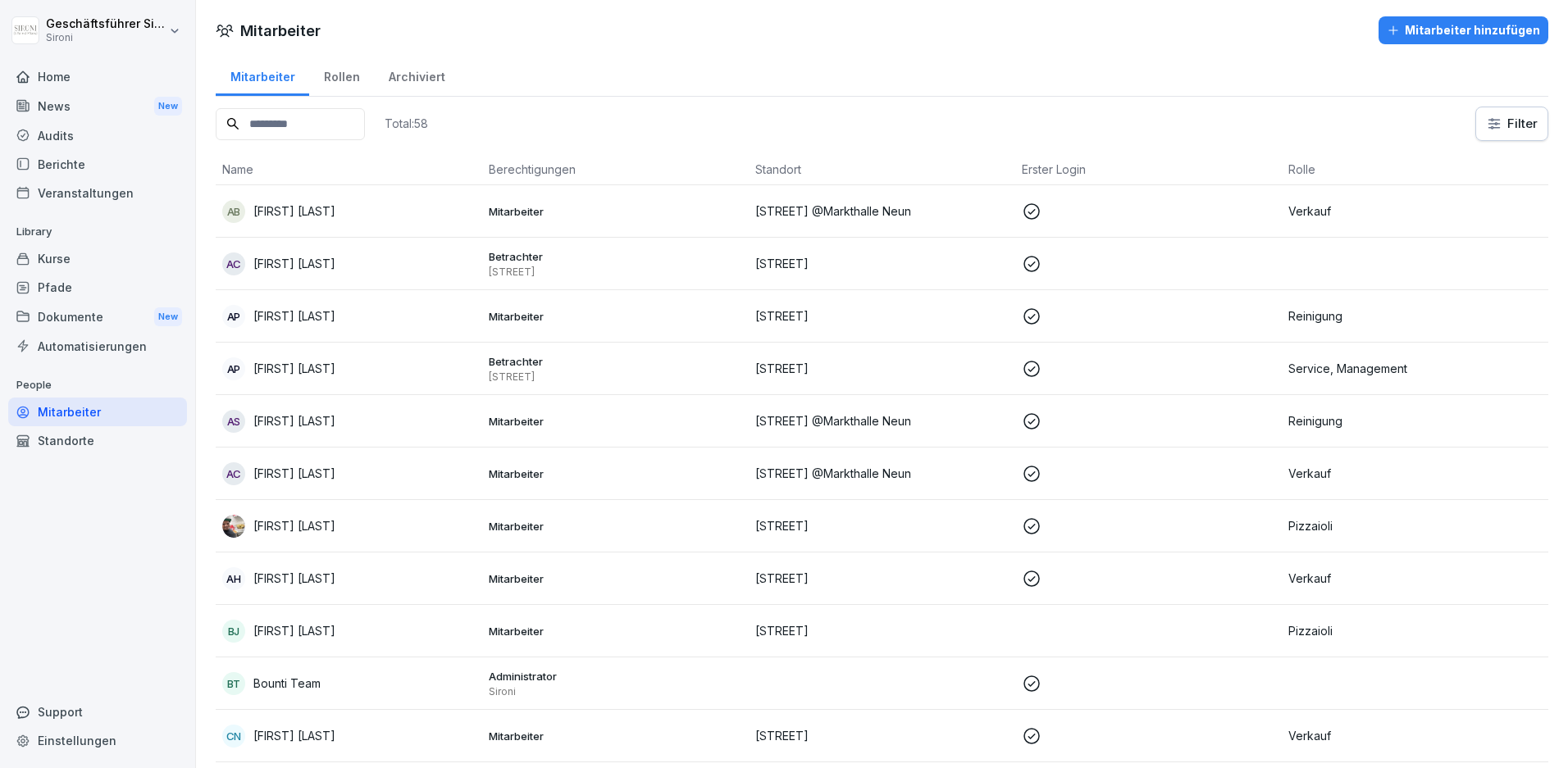 scroll, scrollTop: 0, scrollLeft: 0, axis: both 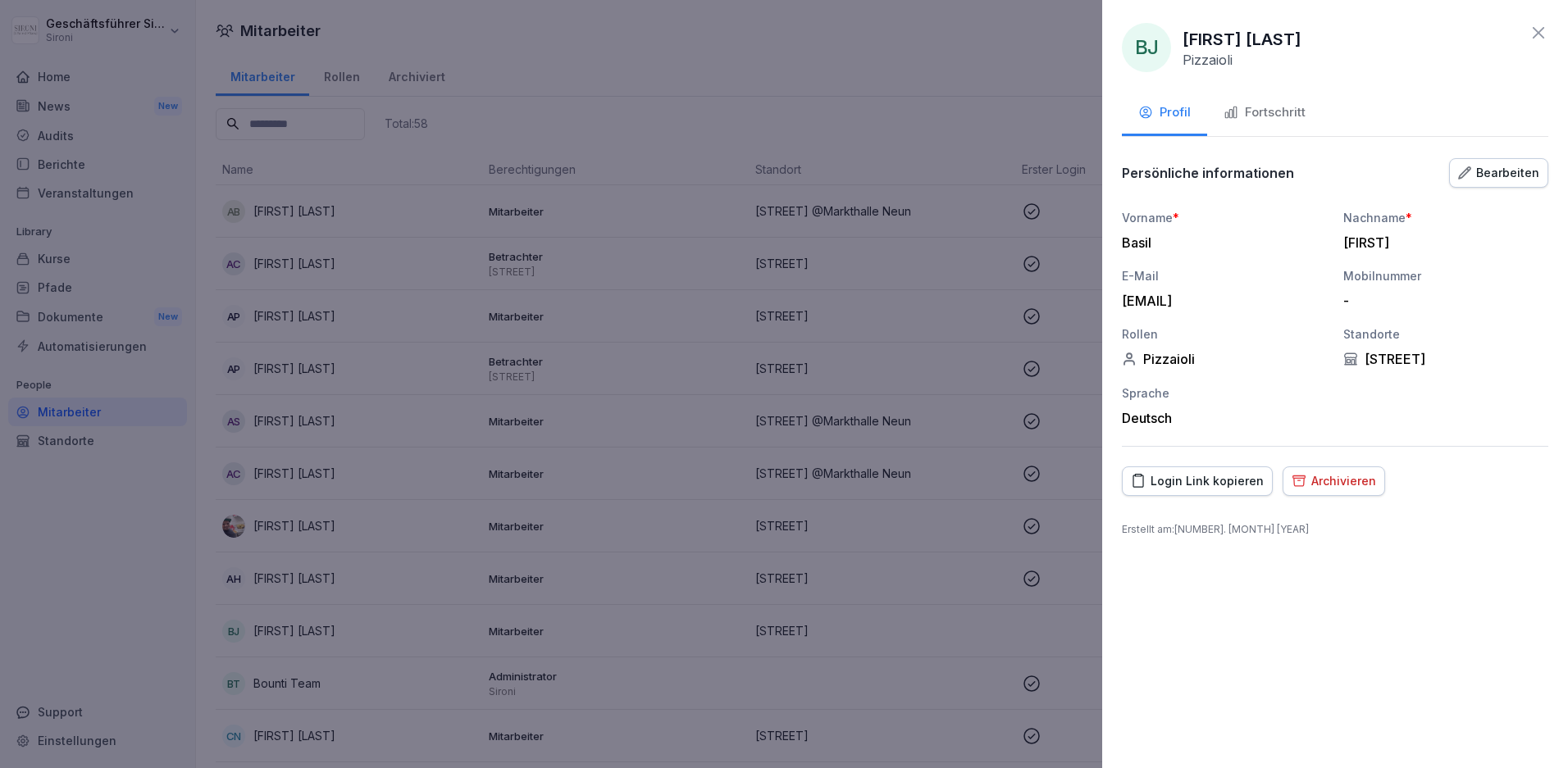click on "Fortschritt" at bounding box center (1265, 112) 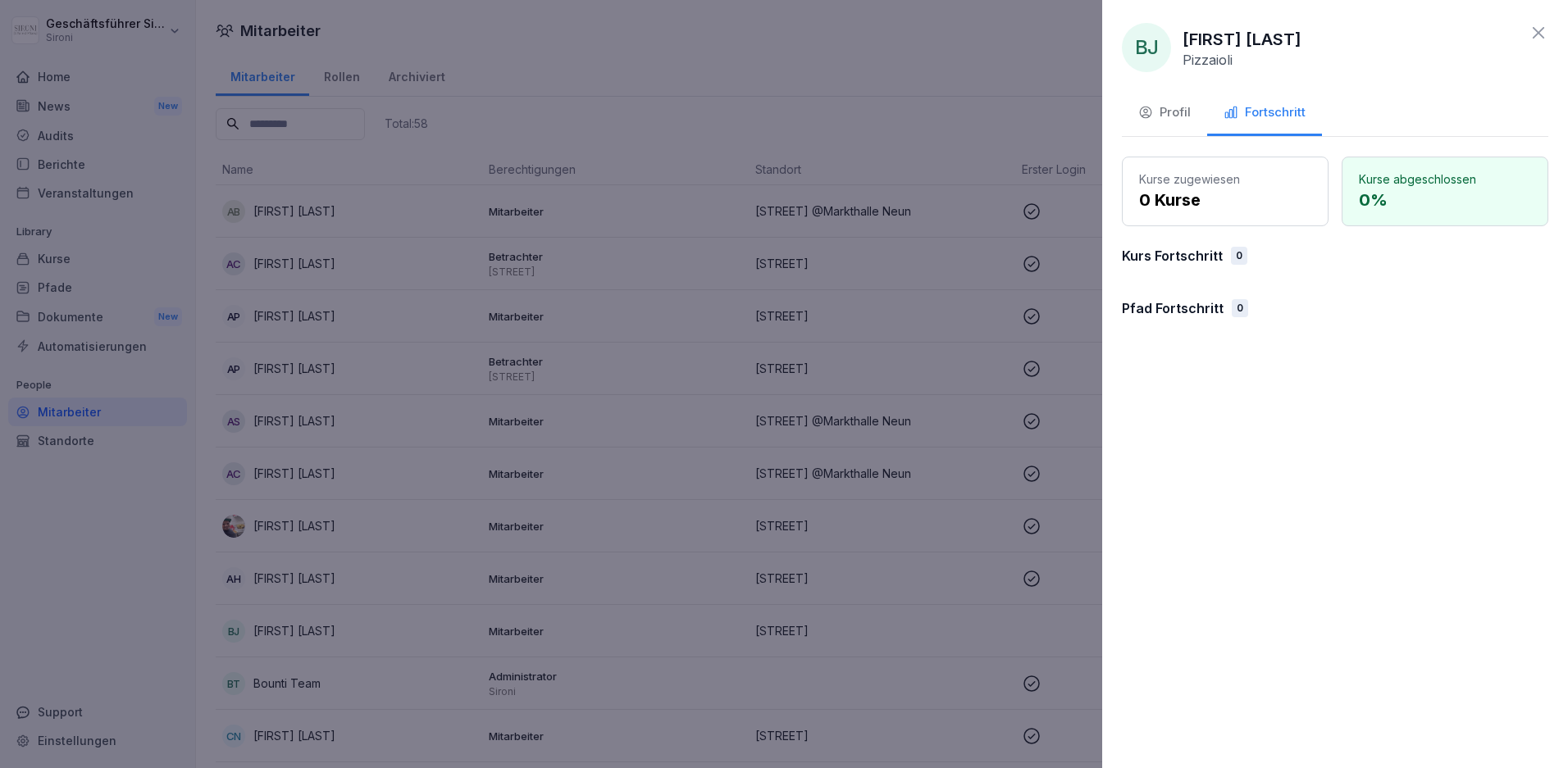 click on "Profil" at bounding box center [1165, 112] 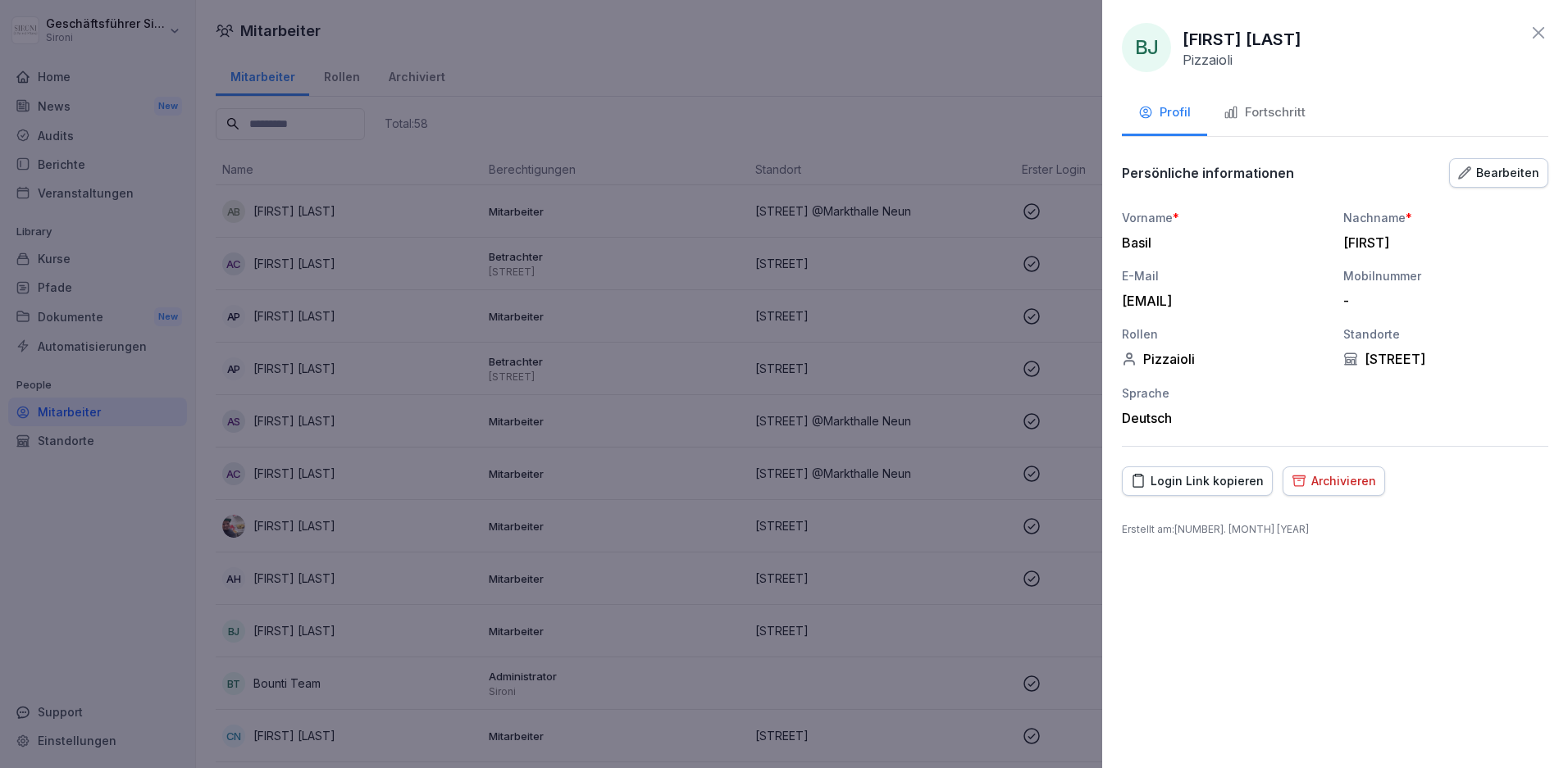 click 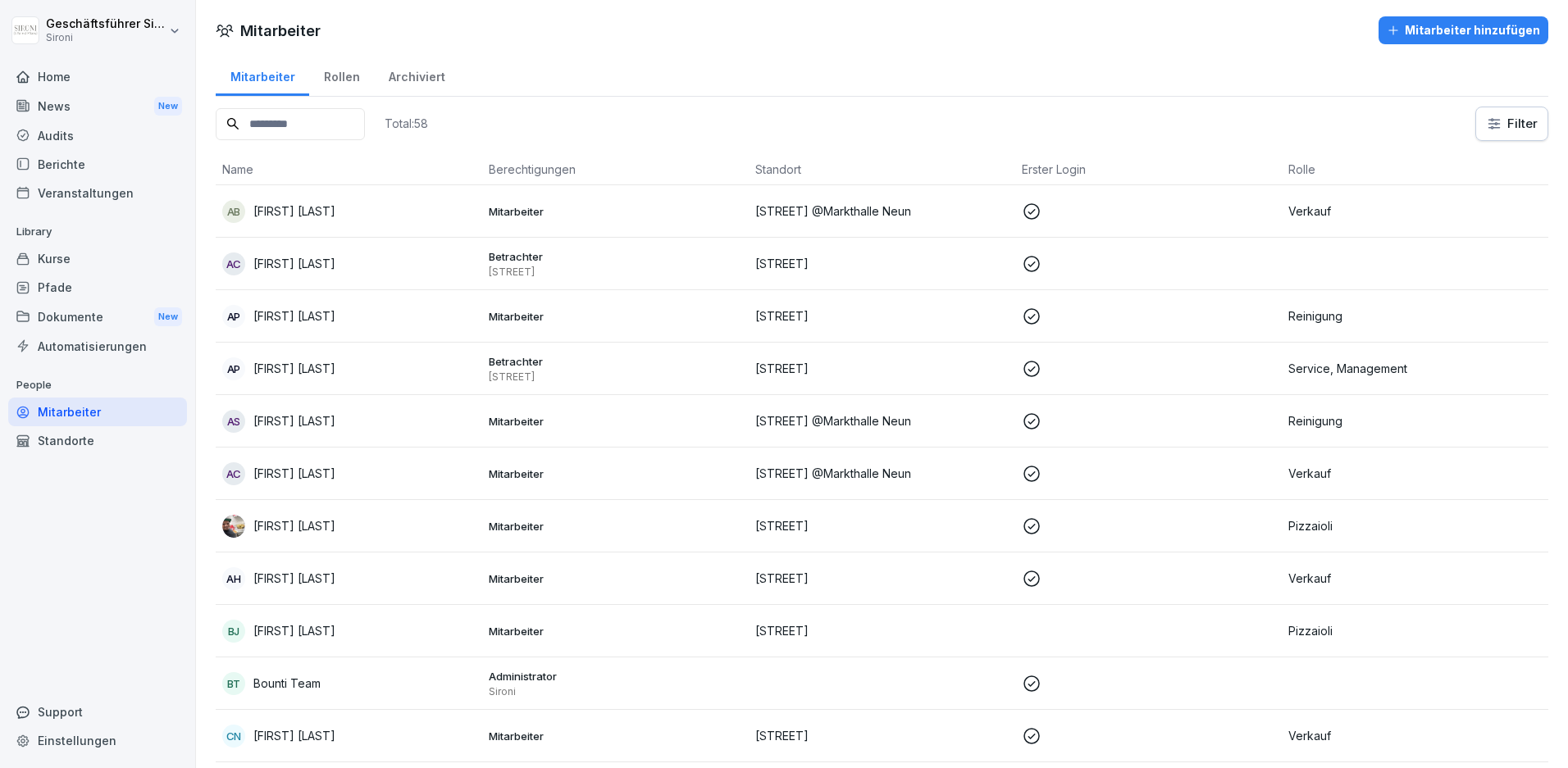 click on "Automatisierungen" at bounding box center [98, 346] 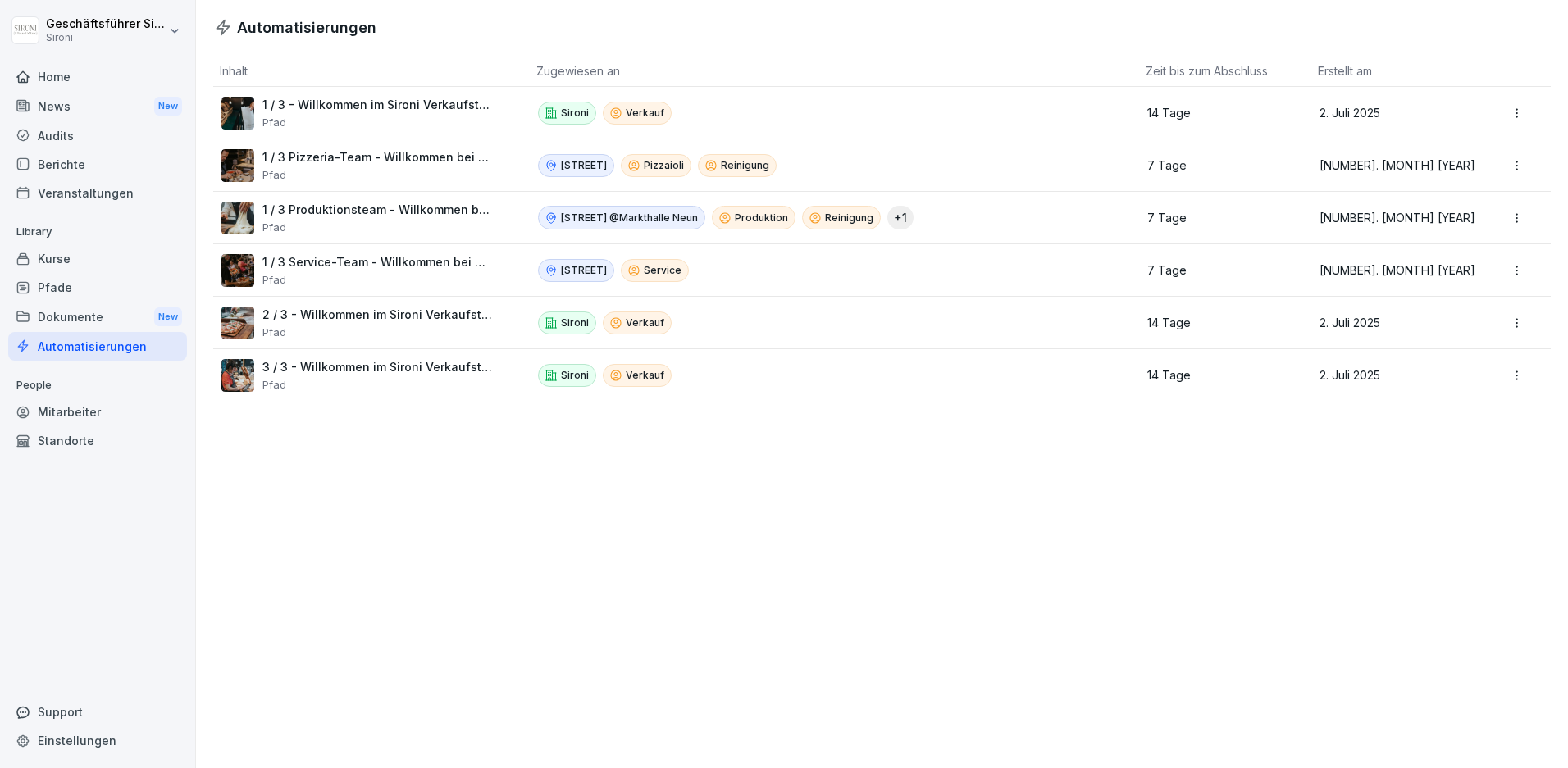 click on "1 / 3 Pizzeria-Team - Willkommen bei Sironi" at bounding box center (377, 157) 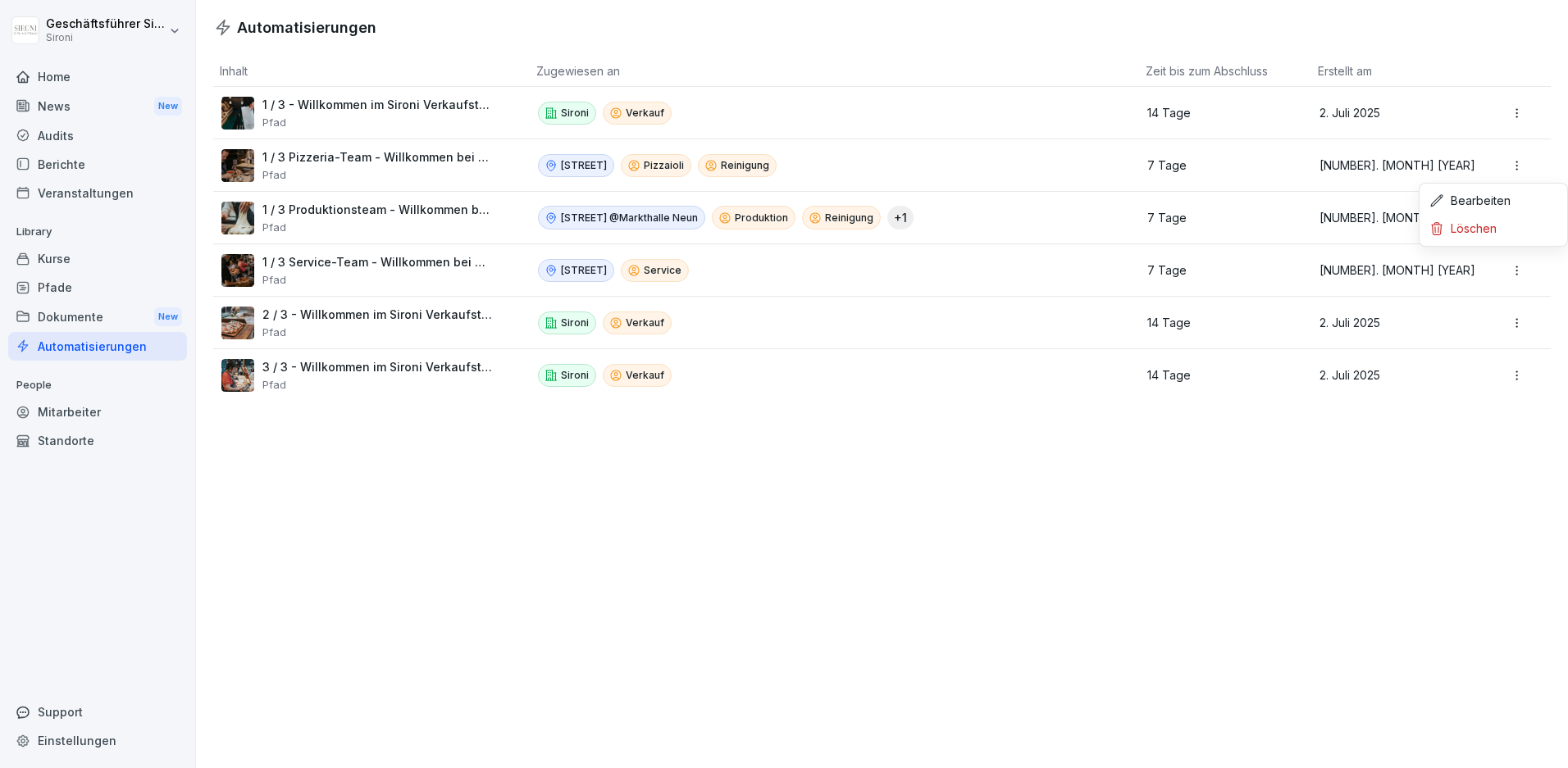 click on "Geschäftsführer Sironi Sironi Home News New Audits Berichte Veranstaltungen Library Kurse Pfade Dokumente New Automatisierungen People Mitarbeiter Standorte Support Einstellungen Automatisierungen Inhalt Zugewiesen an Zeit bis zum Abschluss Erstellt am 1 / 3 - Willkommen im Sironi Verkaufsteam Pfad Sironi Verkauf 14 Tage 2. [MONTH] [YEAR] 1 / 3 Pizzeria-Team - Willkommen bei Sironi Pfad [STREET] Pizzaioli Reinigung 7 Tage 1. [MONTH] [YEAR] 1 / 3 Produktionsteam - Willkommen bei Sironi Pfad [STREET] @Markthalle Neun Produktion Reinigung + 1 7 Tage 1. [MONTH] [YEAR] 1 / 3 Service-Team - Willkommen bei Sironi Pfad [STREET] Service 7 Tage 1. [MONTH] [YEAR] 2 / 3 - Willkommen im Sironi Verkaufsteam Pfad Sironi Verkauf 14 Tage 2. [MONTH] [YEAR] 3 / 3 - Willkommen im Sironi Verkaufsteam Pfad Sironi Verkauf 14 Tage 2. [MONTH] [YEAR] Bearbeiten Löschen" at bounding box center (784, 384) 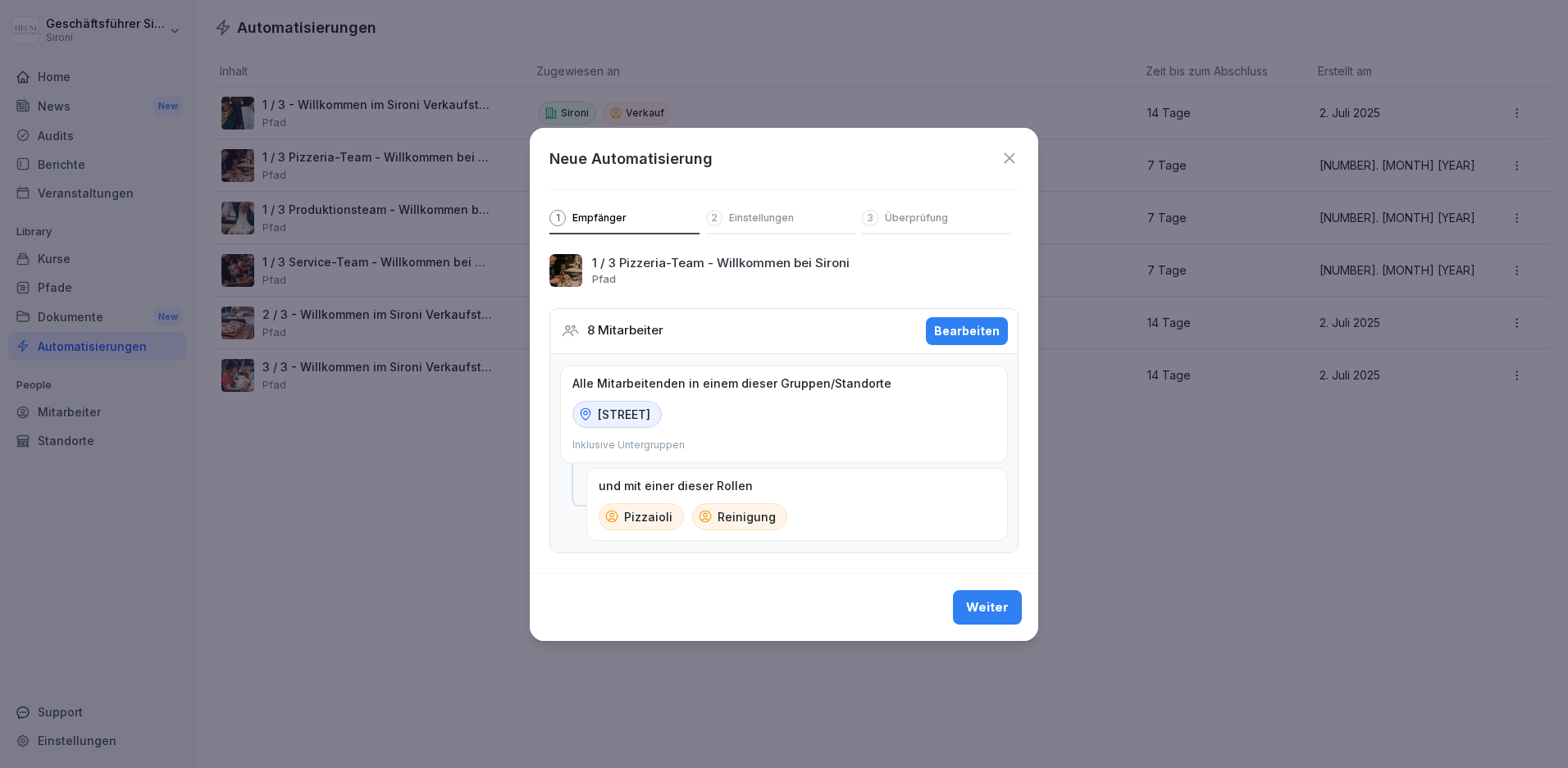 click on "2 Einstellungen" at bounding box center (781, 222) 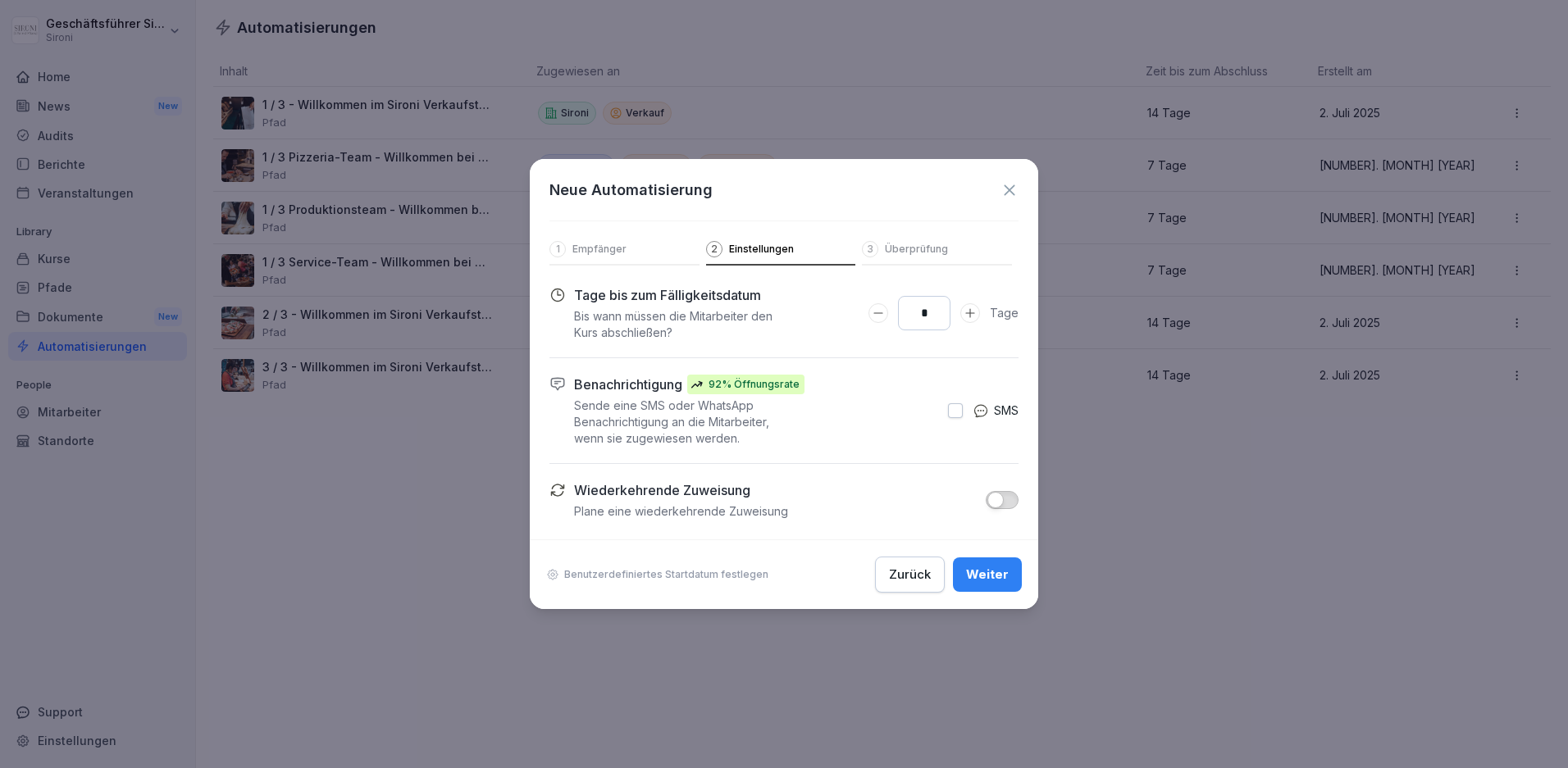 click on "Benutzerdefiniertes Startdatum festlegen" at bounding box center (666, 575) 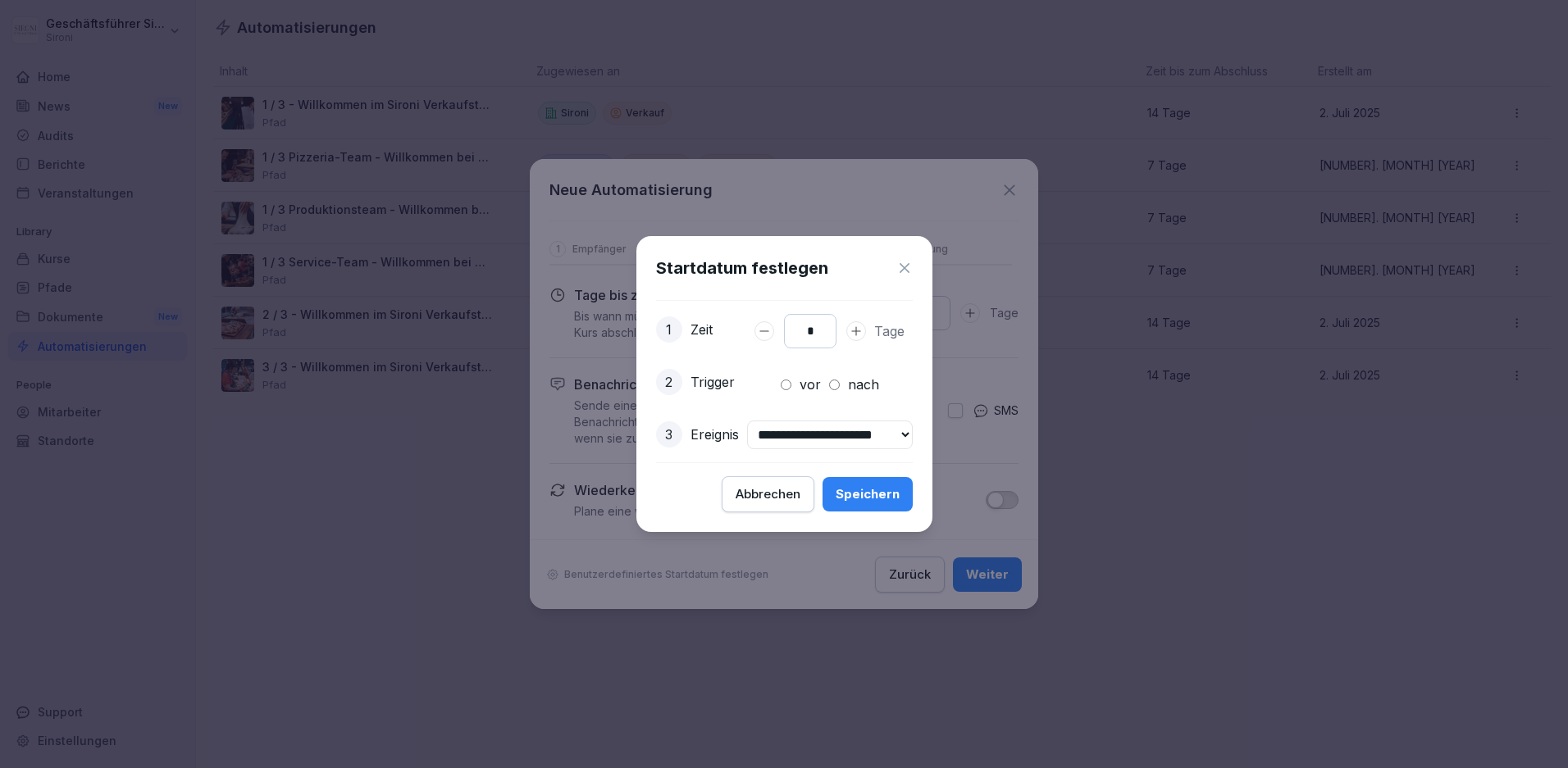 click on "Abbrechen" at bounding box center (768, 494) 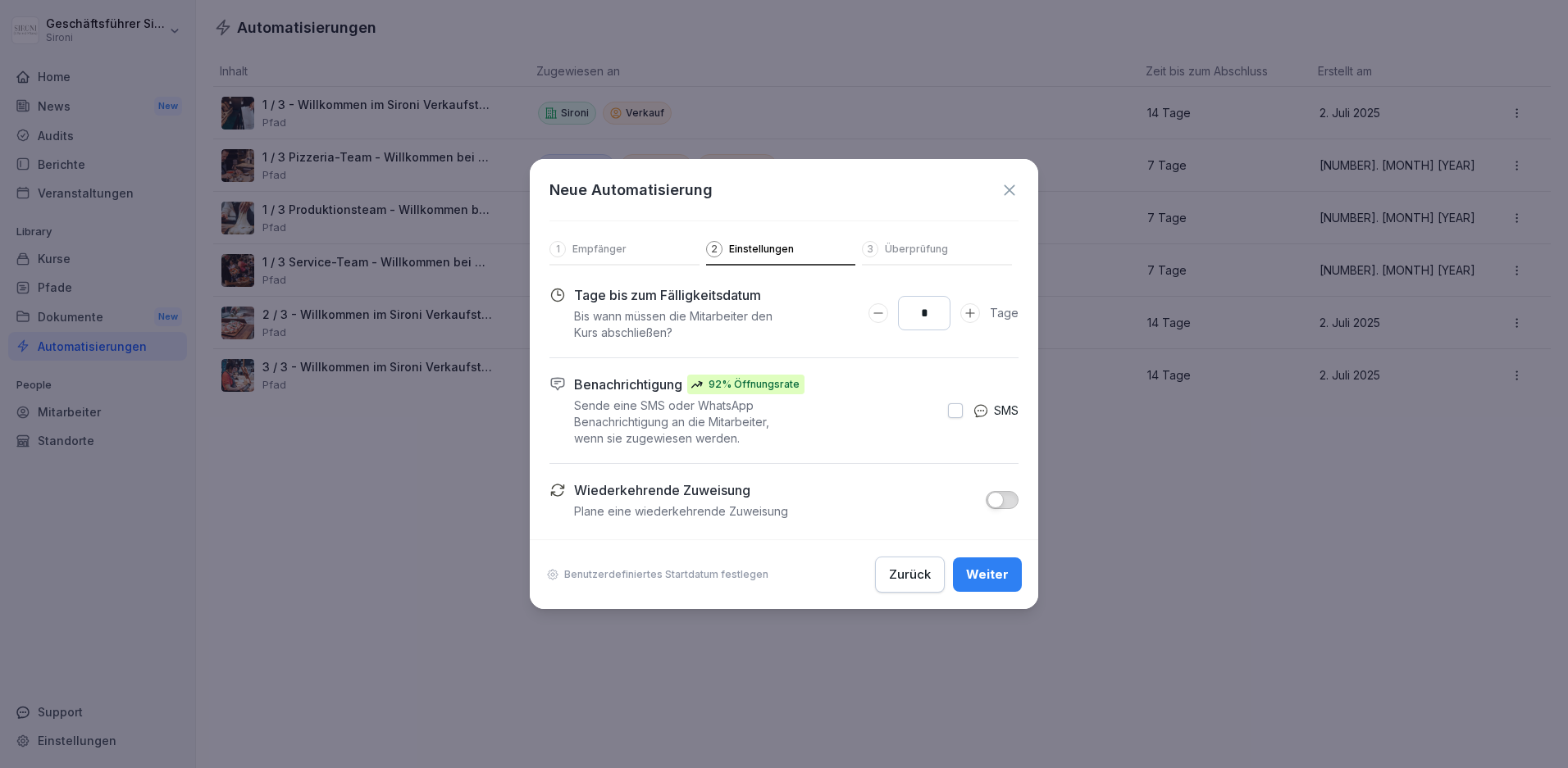 click 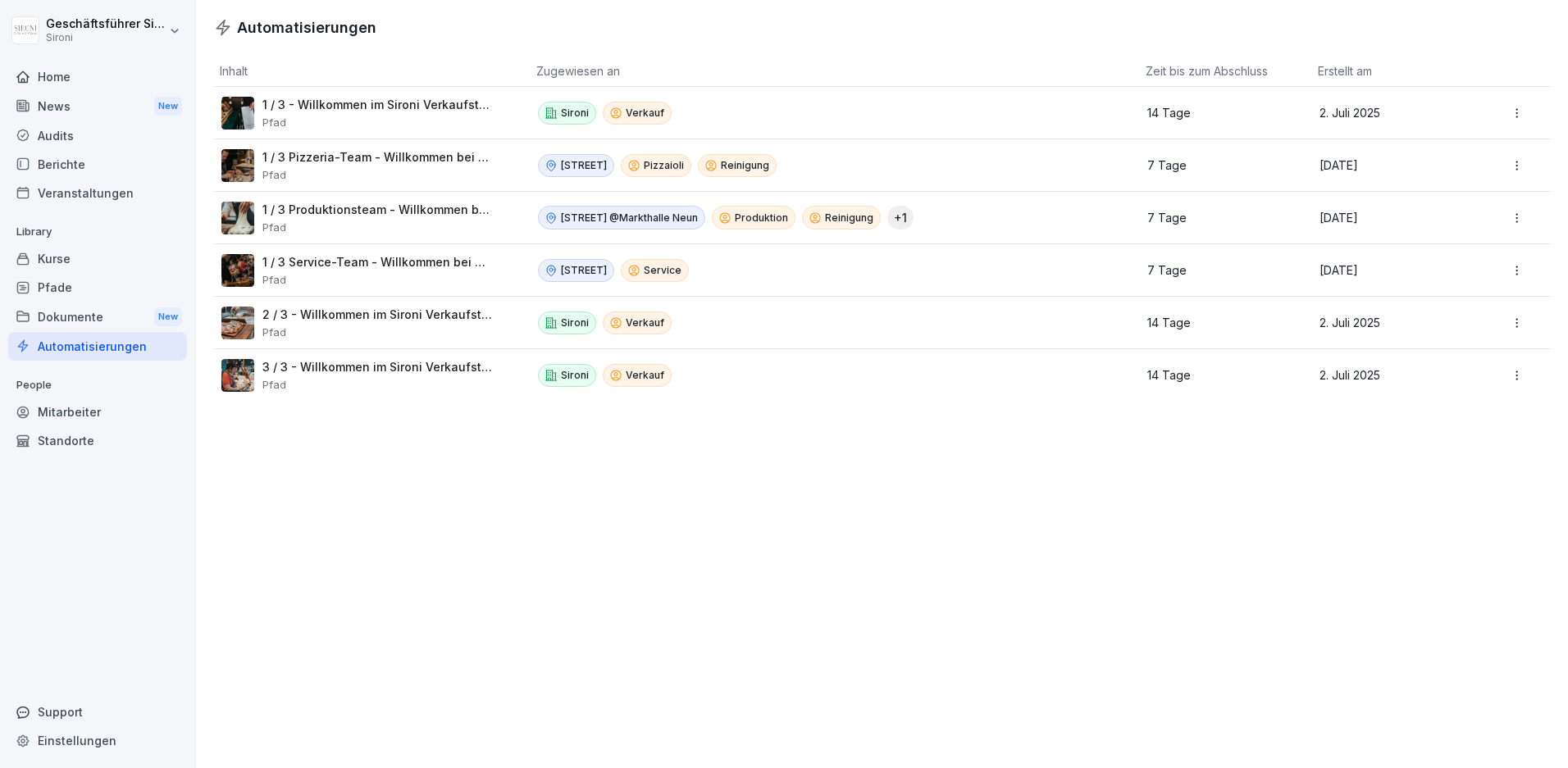 scroll, scrollTop: 0, scrollLeft: 0, axis: both 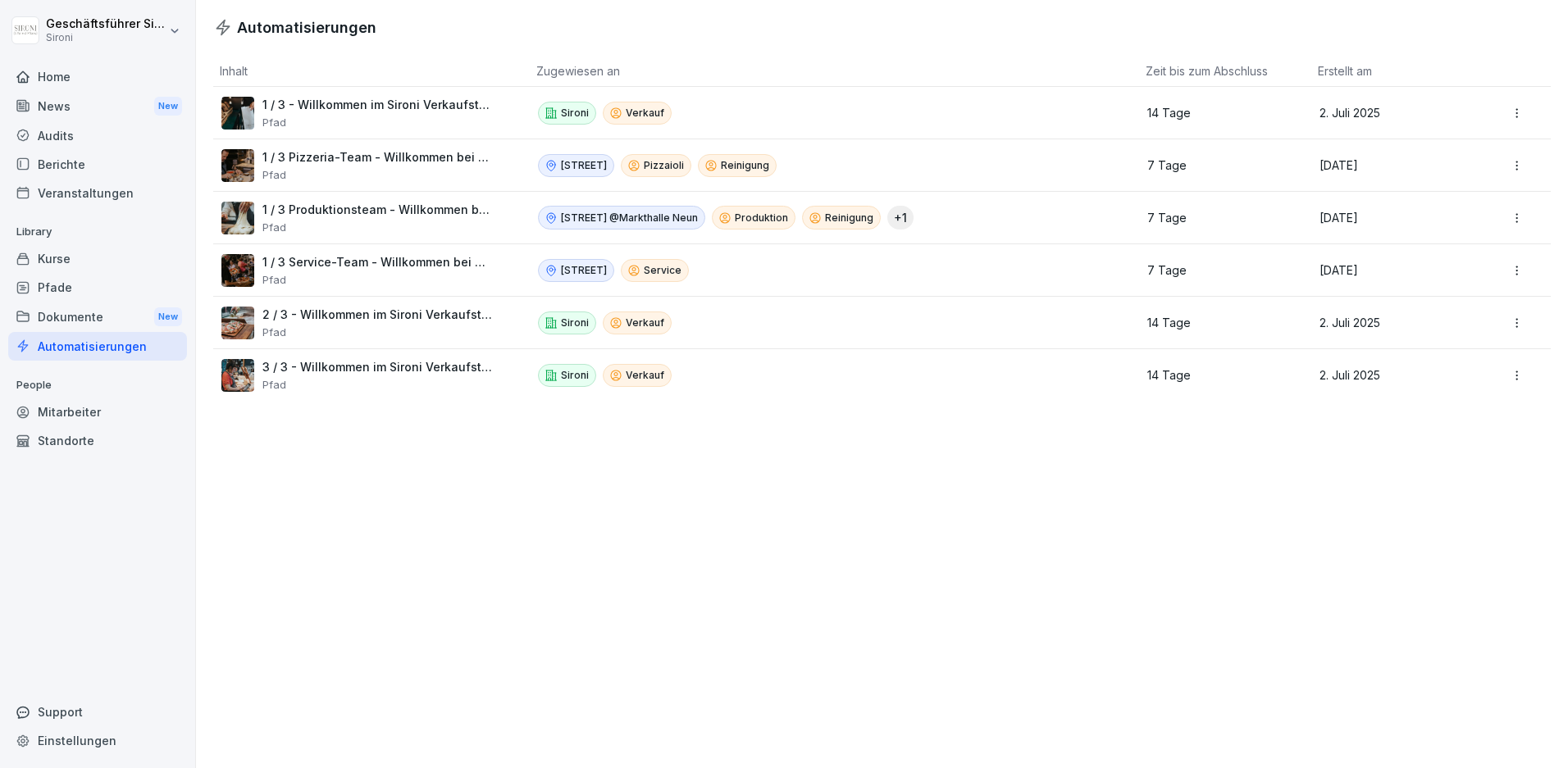 click on "Mitarbeiter" at bounding box center [98, 411] 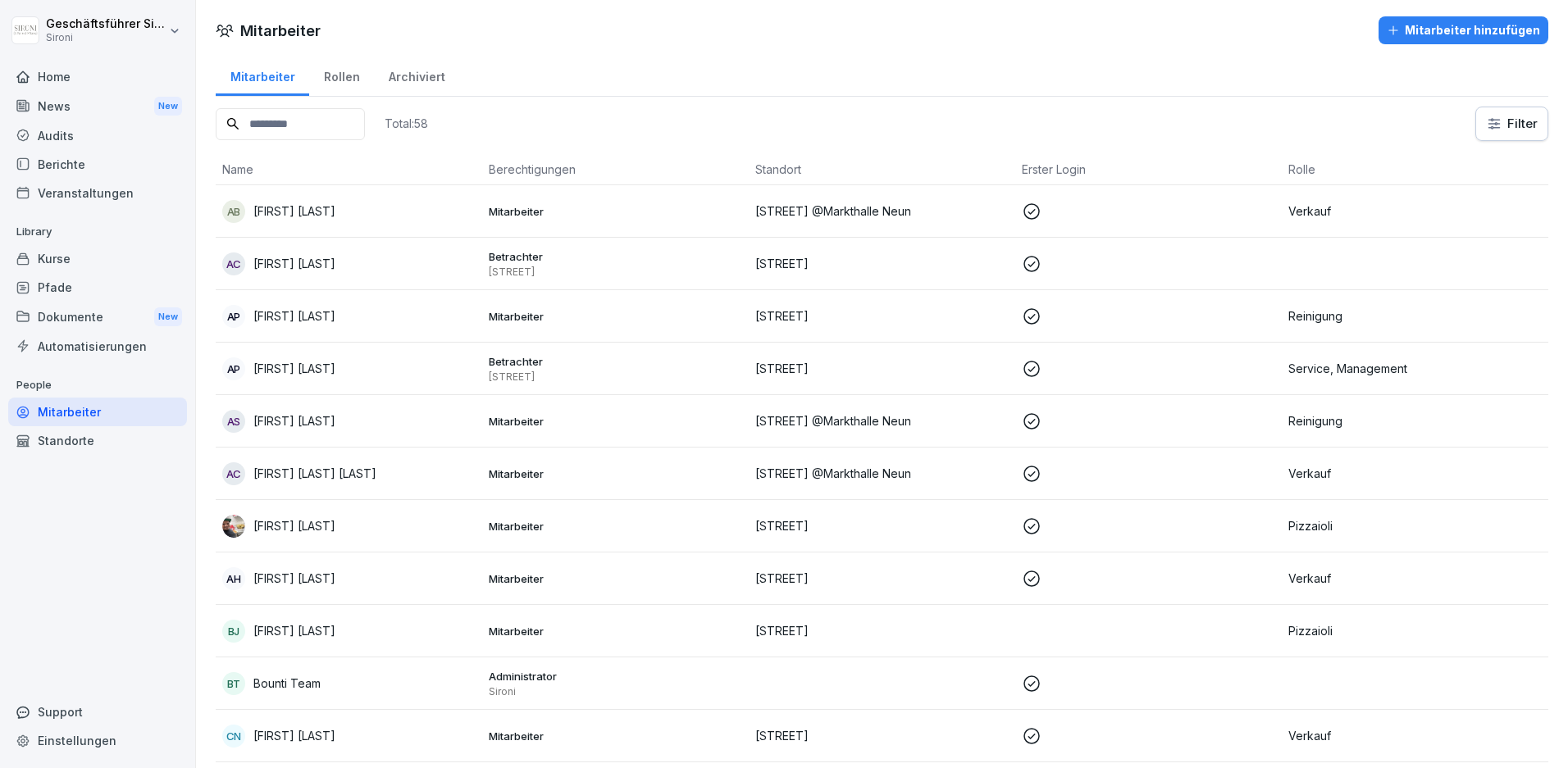 click on "[FIRST] [LAST]" at bounding box center (294, 630) 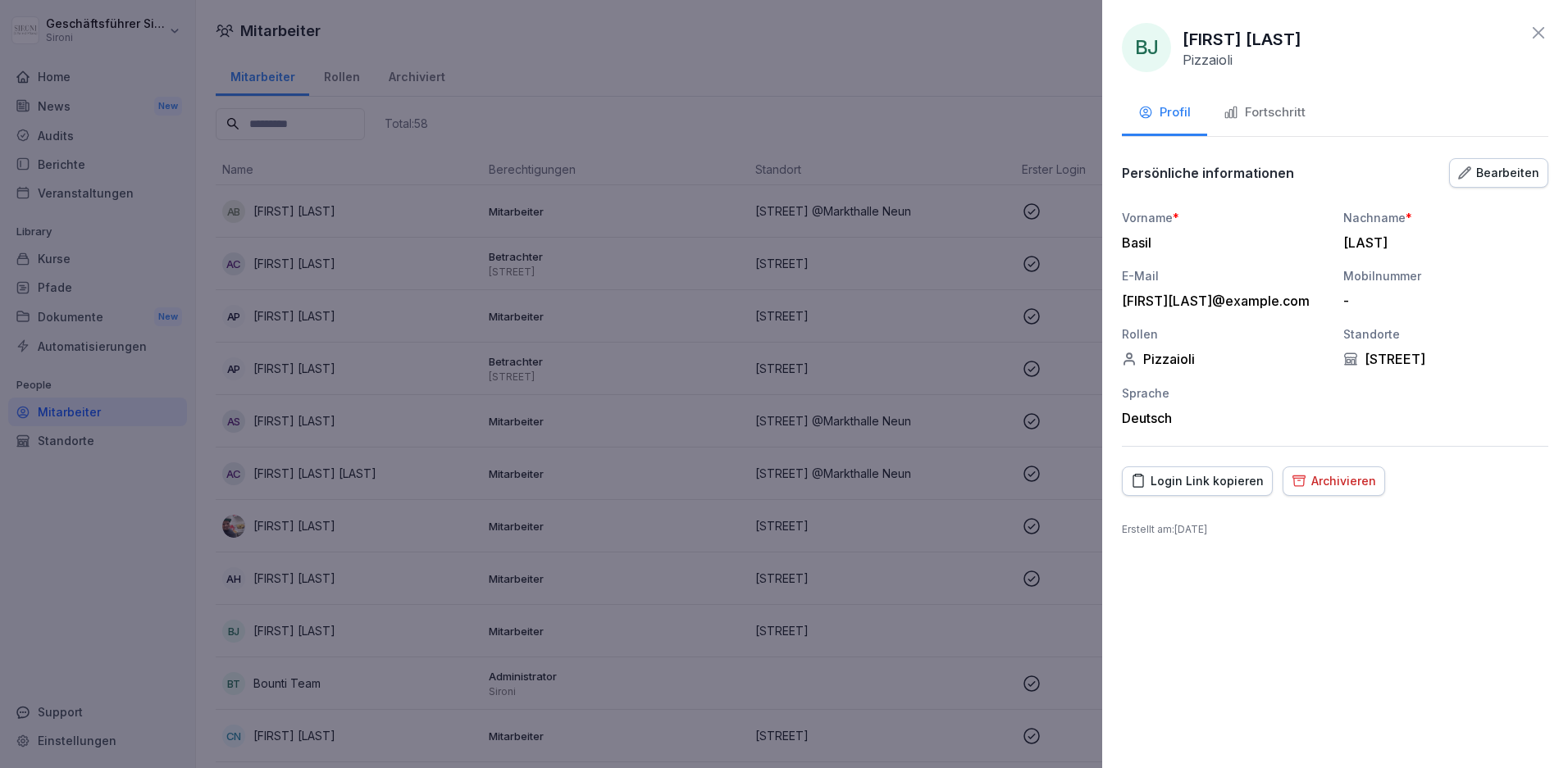 click on "Fortschritt" at bounding box center [1265, 112] 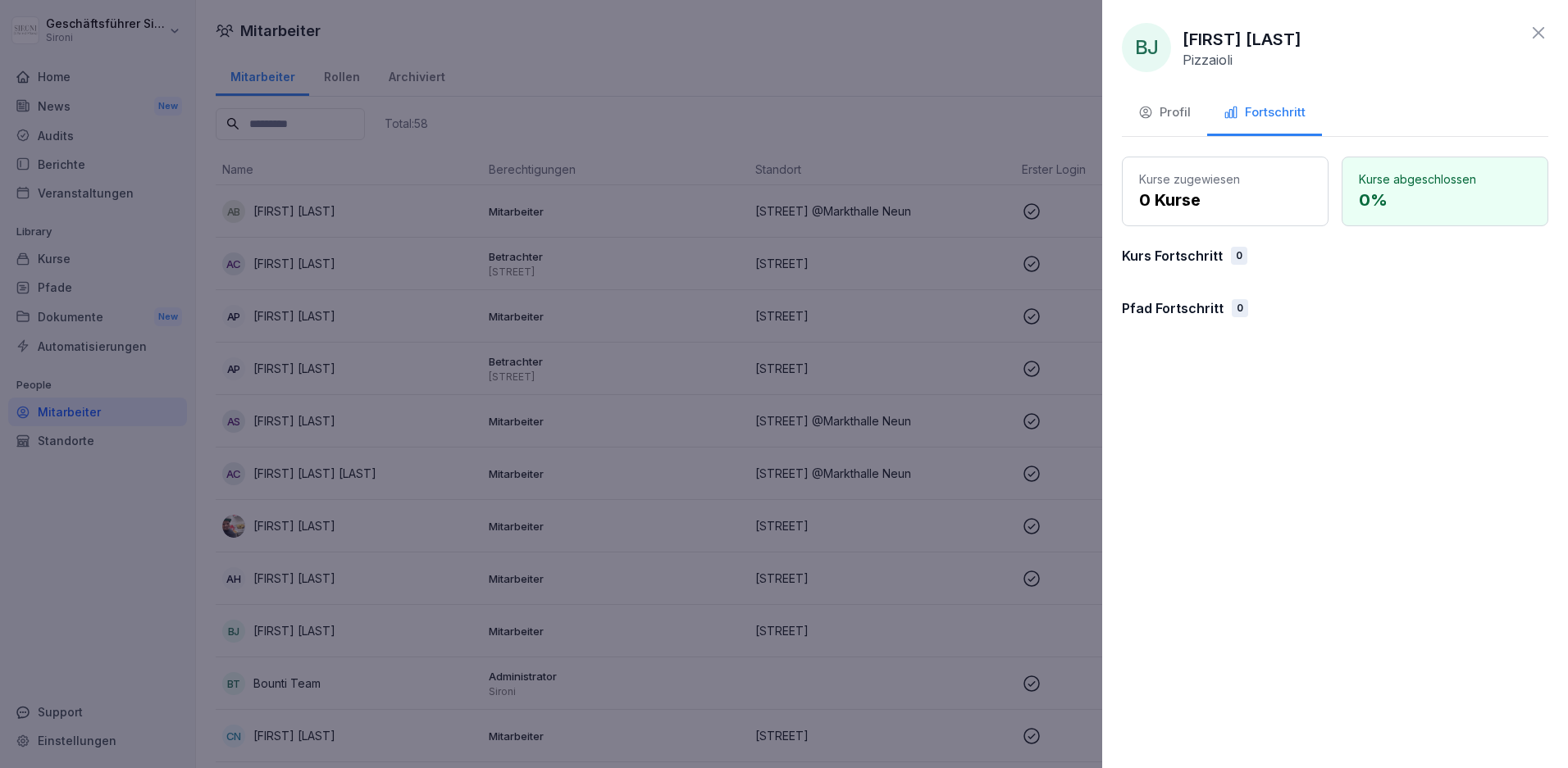 click on "0 Kurse" at bounding box center (1225, 200) 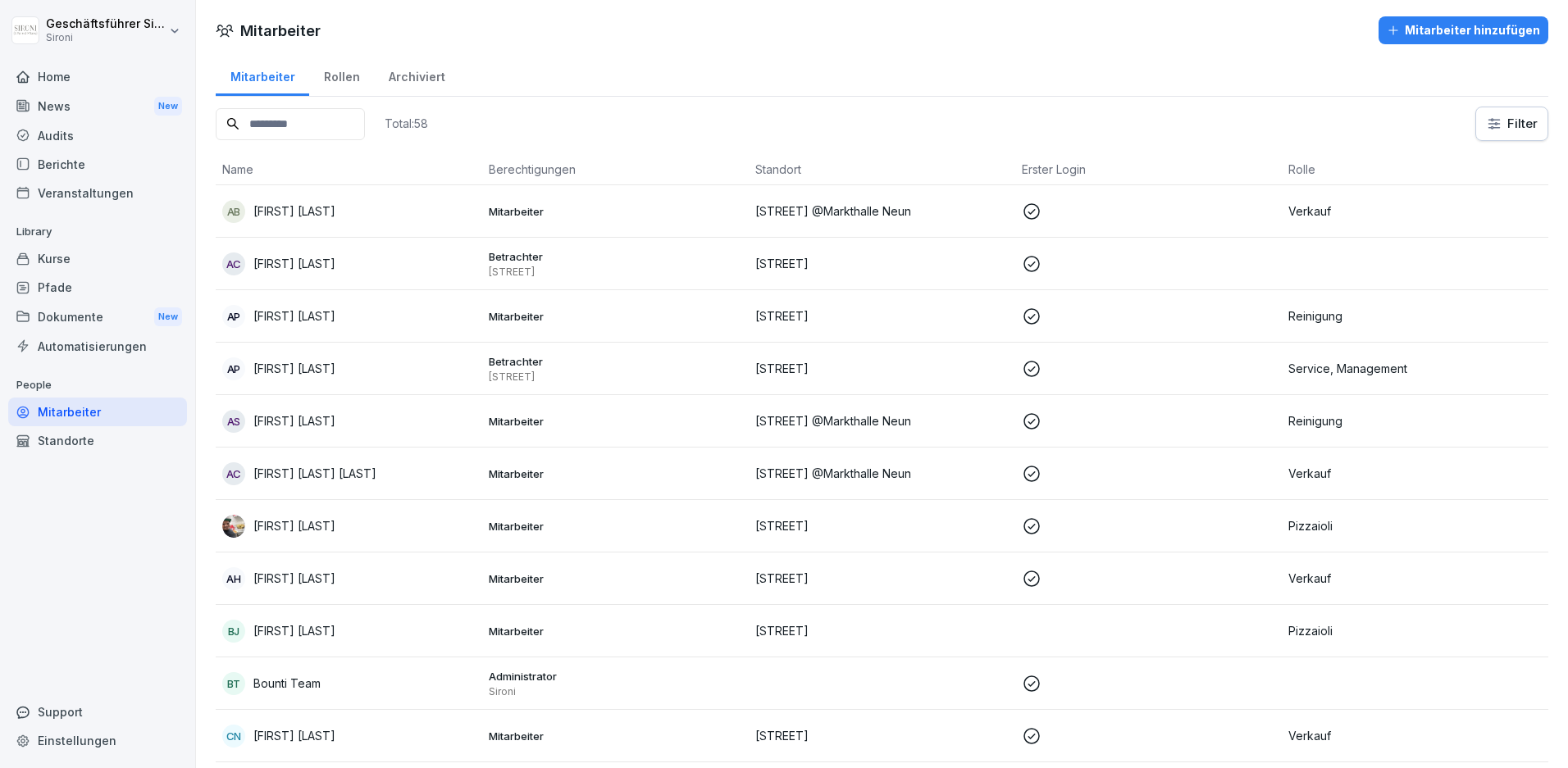 click on "Geschäftsführer   Sironi Sironi Home News New Audits Berichte Veranstaltungen Library Kurse Pfade Dokumente New Automatisierungen People Mitarbeiter Standorte Support Einstellungen Mitarbeiter Mitarbeiter hinzufügen Mitarbeiter Rollen Archiviert Total:  58 Filter Name Berechtigungen Standort Erster Login Rolle AB [FIRST] [LAST] Mitarbeiter Eisenbahnstrasse @Markthalle Neun Verkauf AC [FIRST] [LAST] Betrachter Goltzstrasse   Goltzstrasse AP [FIRST] [LAST] Mitarbeiter Goltzstrasse Reinigung AP [FIRST] [LAST] Betrachter Goltzstrasse   Goltzstrasse Service, Management AS [FIRST] [LAST] Mitarbeiter Eisenbahnstrasse @Markthalle Neun Reinigung AC [FIRST] [LAST] Mitarbeiter Eisenbahnstrasse @Markthalle Neun Verkauf Arafat Rahman Mitarbeiter Goltzstrasse Pizzaioli AH [FIRST] [LAST] Mitarbeiter Goltzstrasse Verkauf BJ Basil Joy Mitarbeiter Goltzstrasse Pizzaioli BT Bounti Team Administrator Sironi   CN Charlotte Nägele Mitarbeiter Gleimstrasse Verkauf CP [FIRST] [LAST] Mitarbeiter CA" at bounding box center [784, 384] 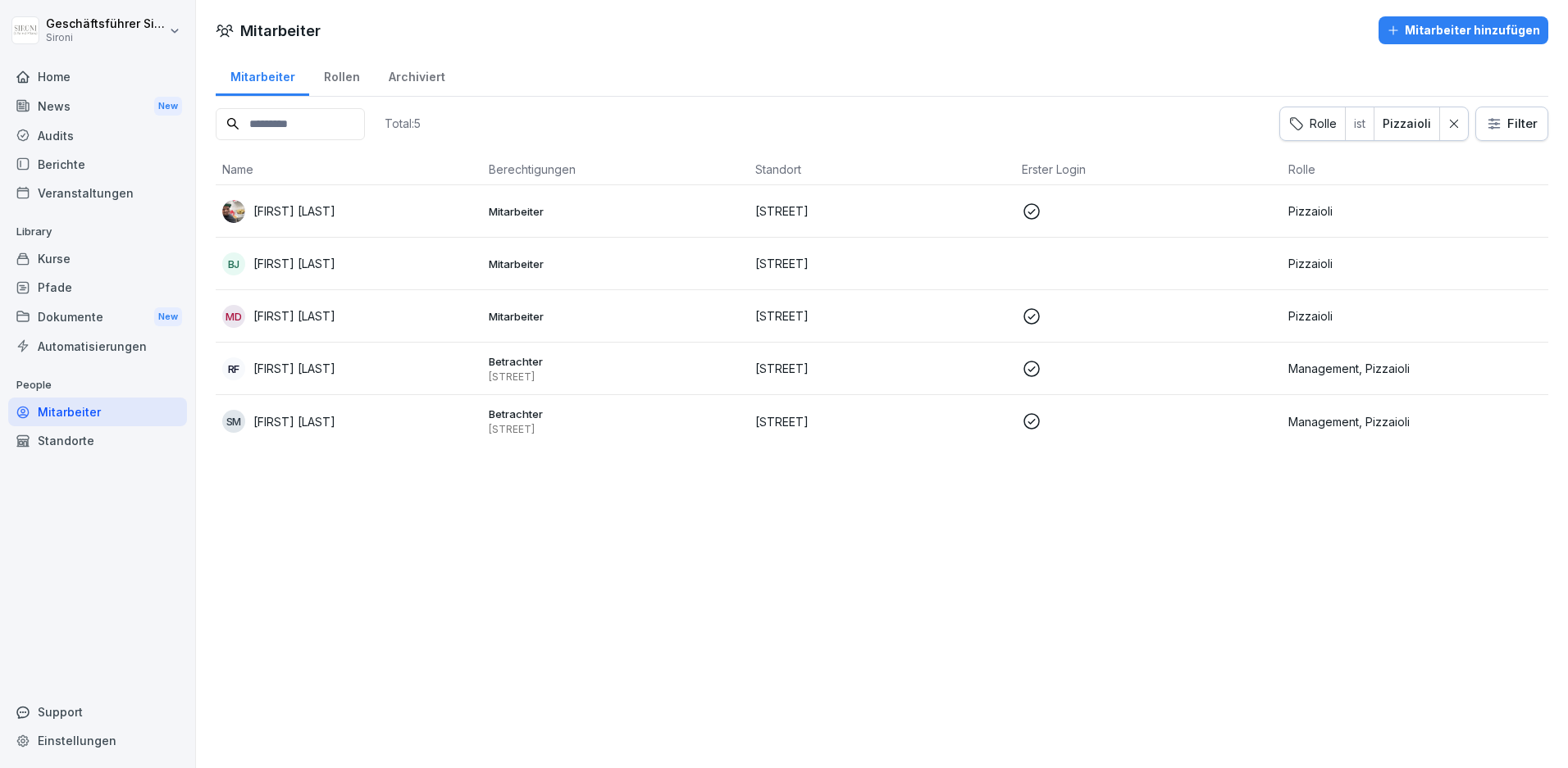 click on "[FIRST] [LAST]" at bounding box center (294, 263) 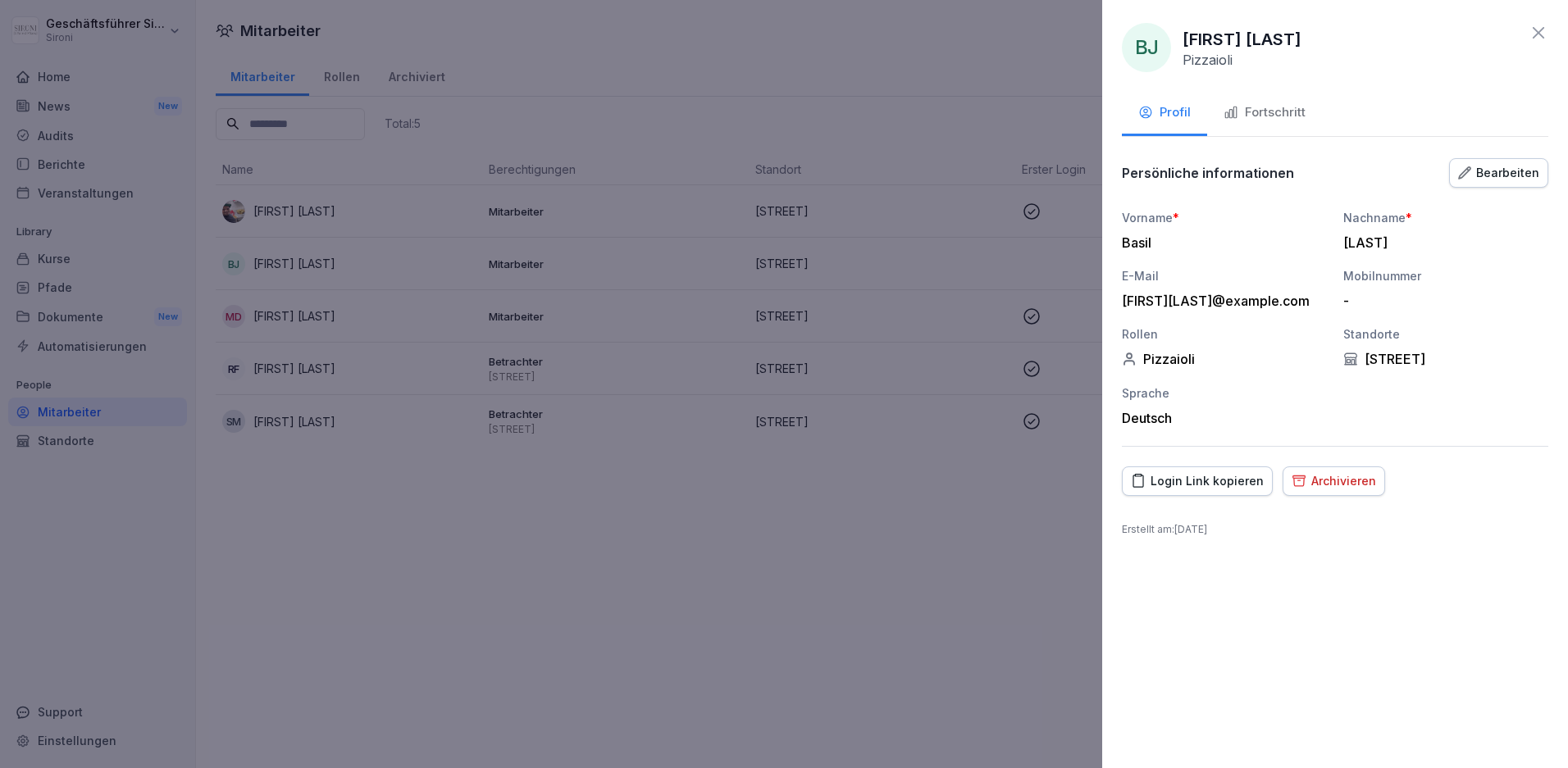click on "Fortschritt" at bounding box center [1265, 114] 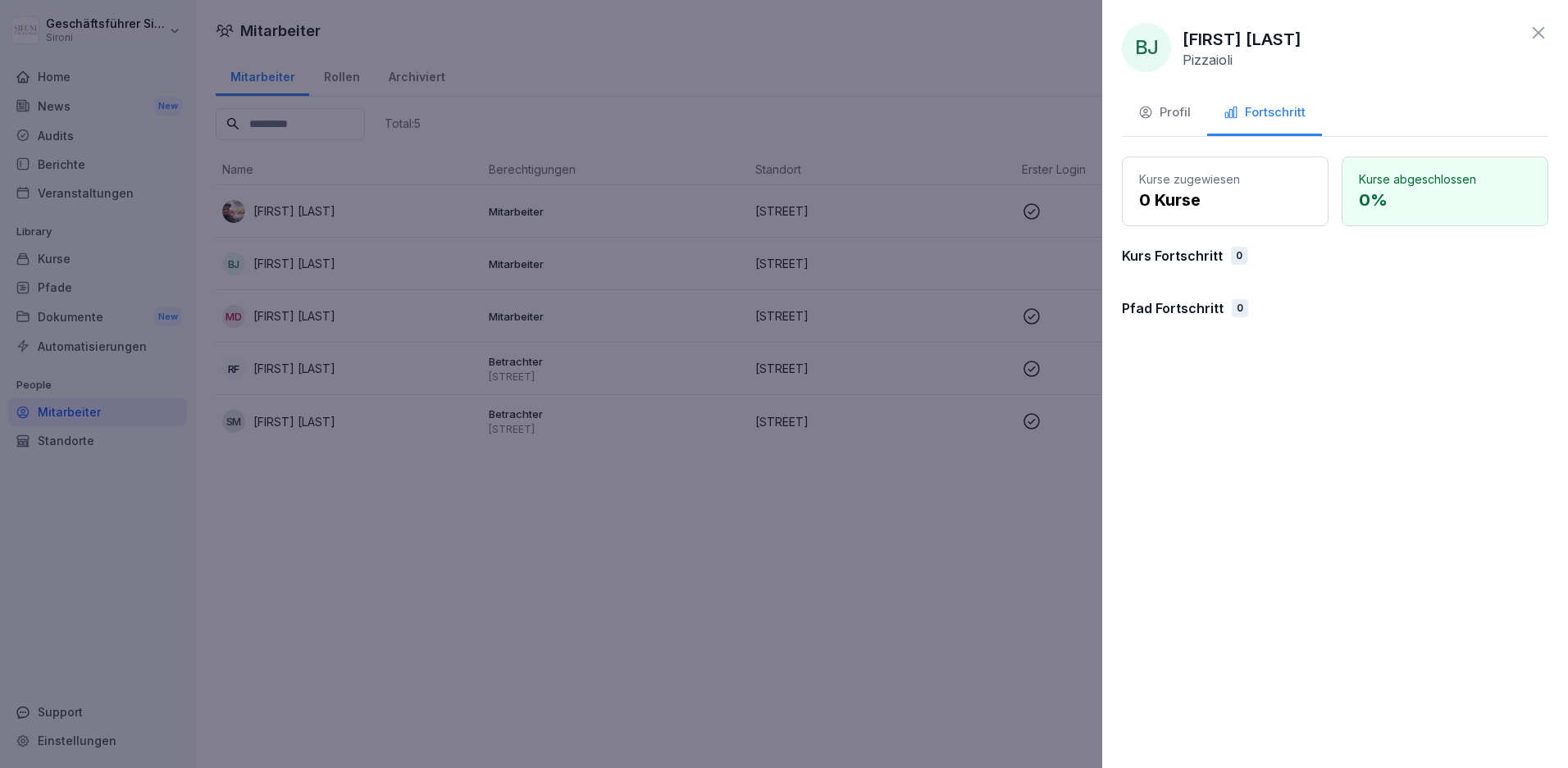 click on "Pfad Fortschritt" at bounding box center [1173, 308] 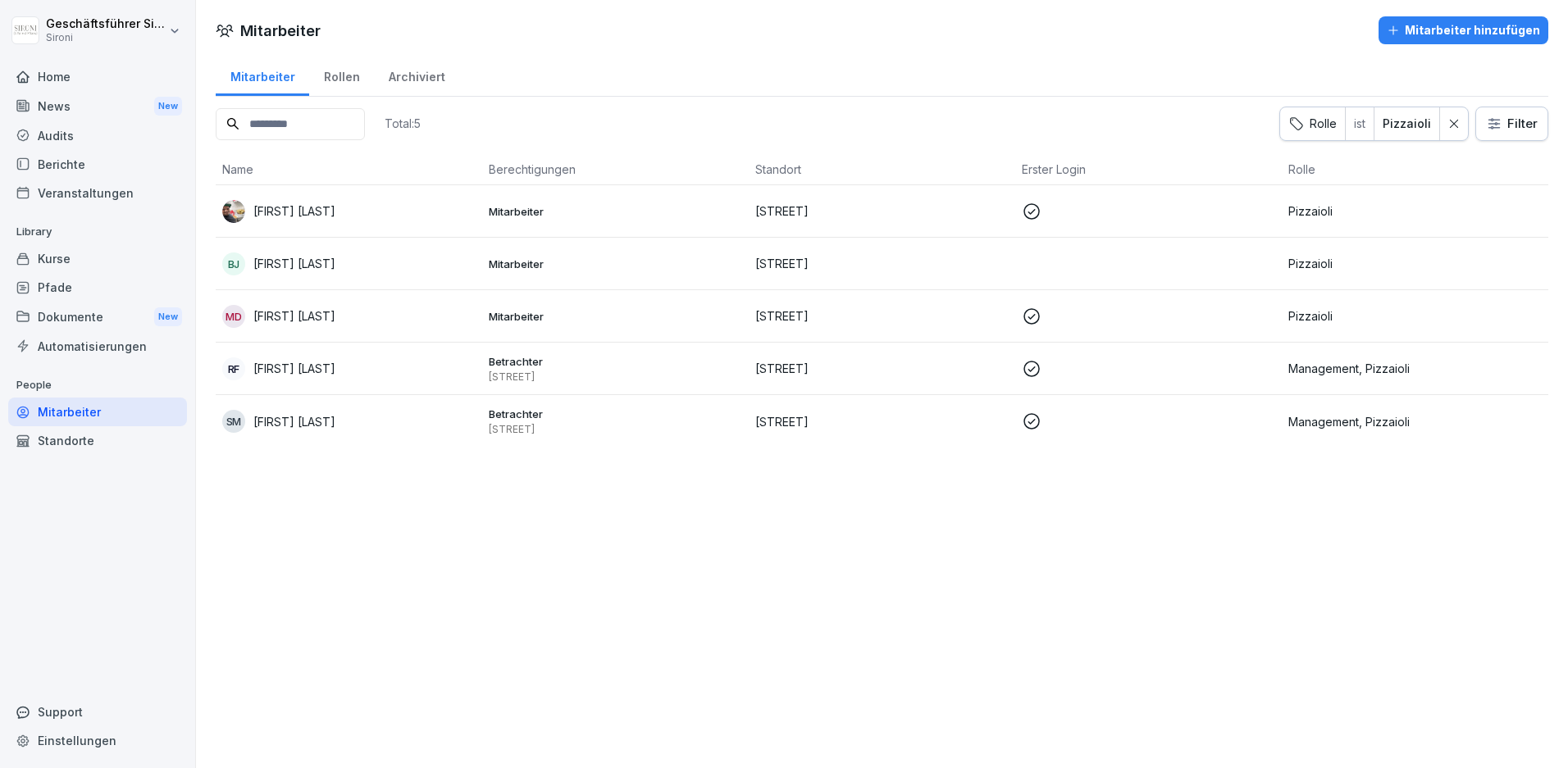 click on "Pfade" at bounding box center [98, 287] 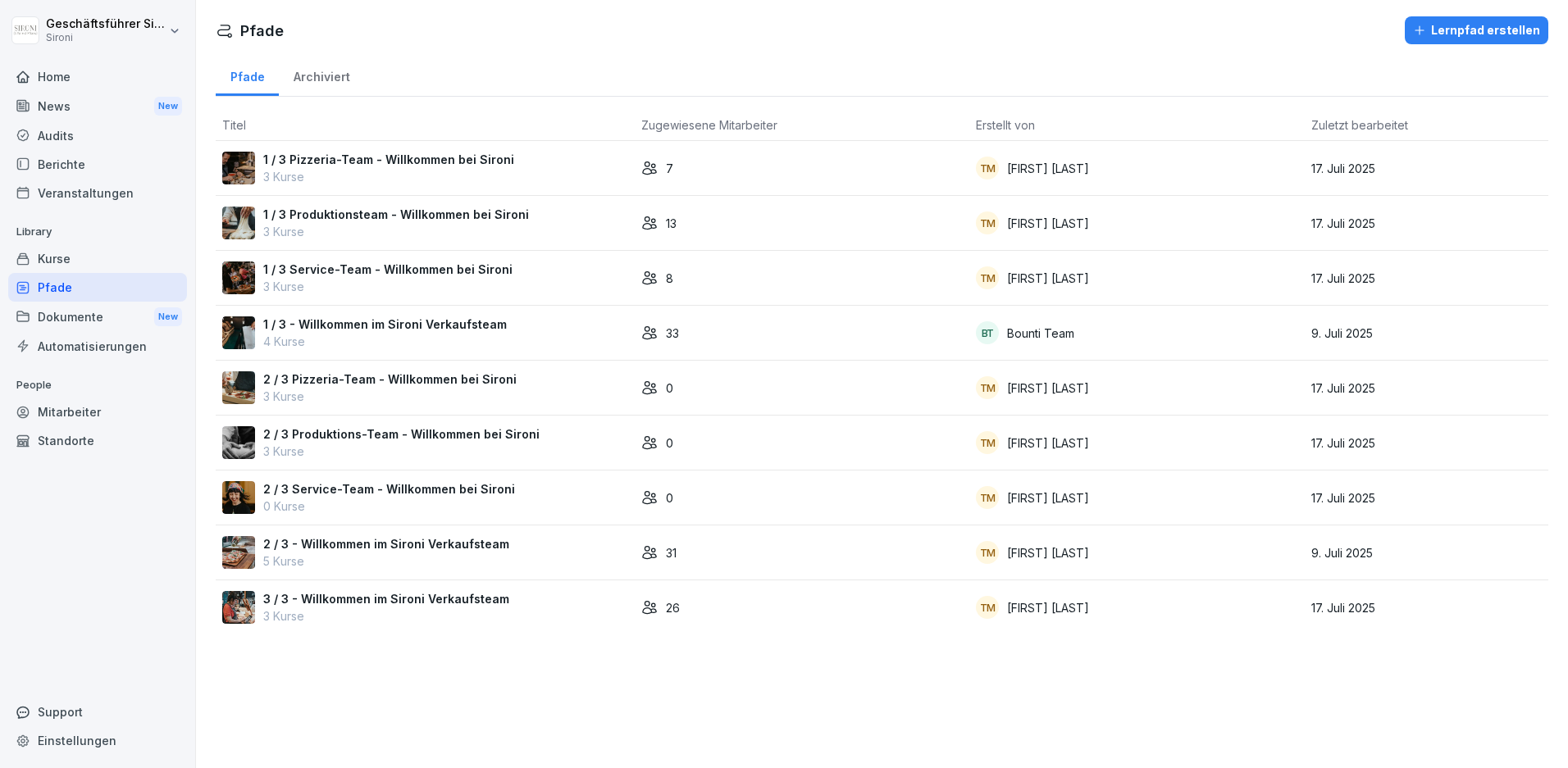 click on "1 / 3 Pizzeria-Team - Willkommen bei Sironi" at bounding box center (389, 159) 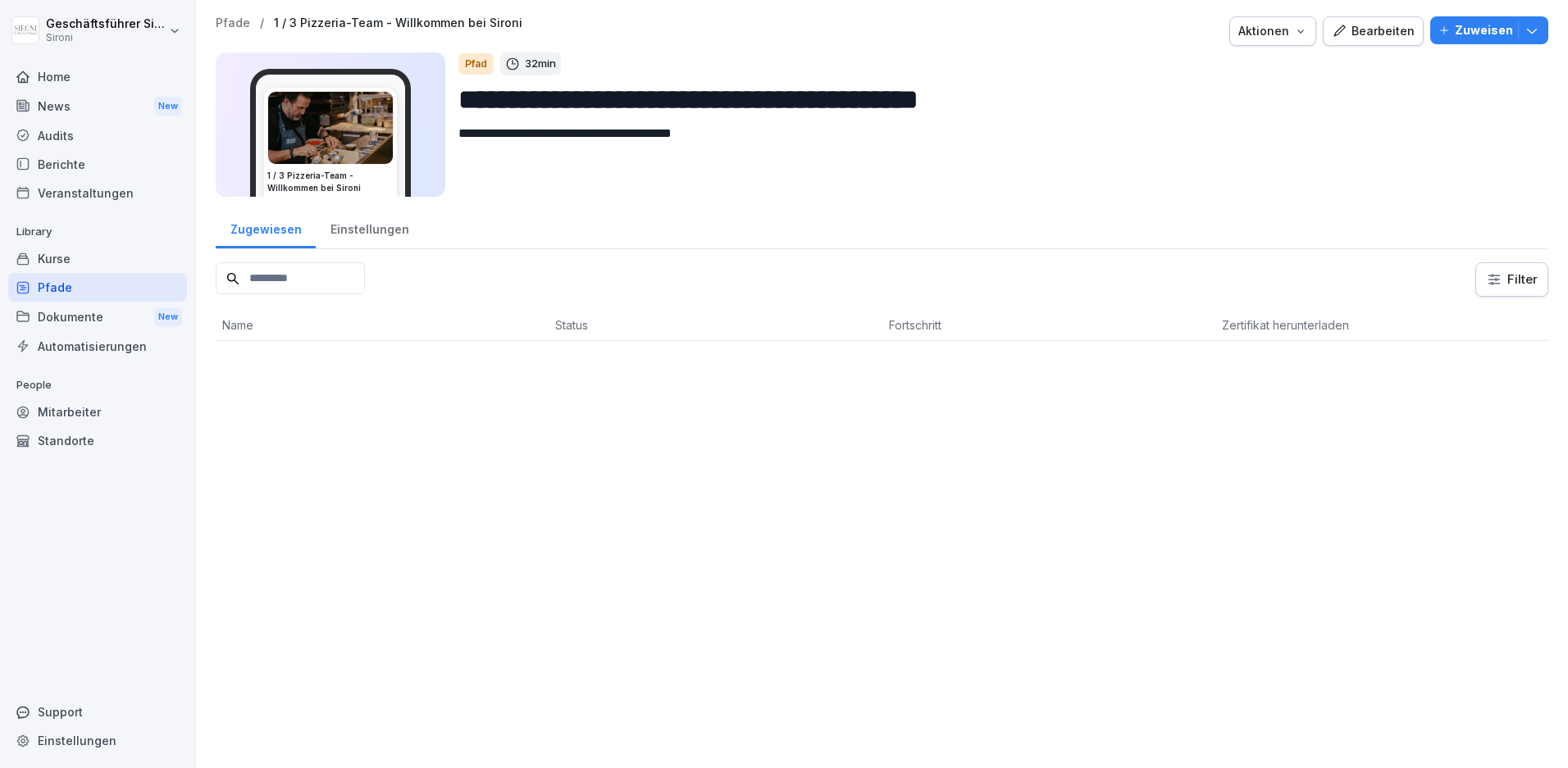 scroll, scrollTop: 0, scrollLeft: 0, axis: both 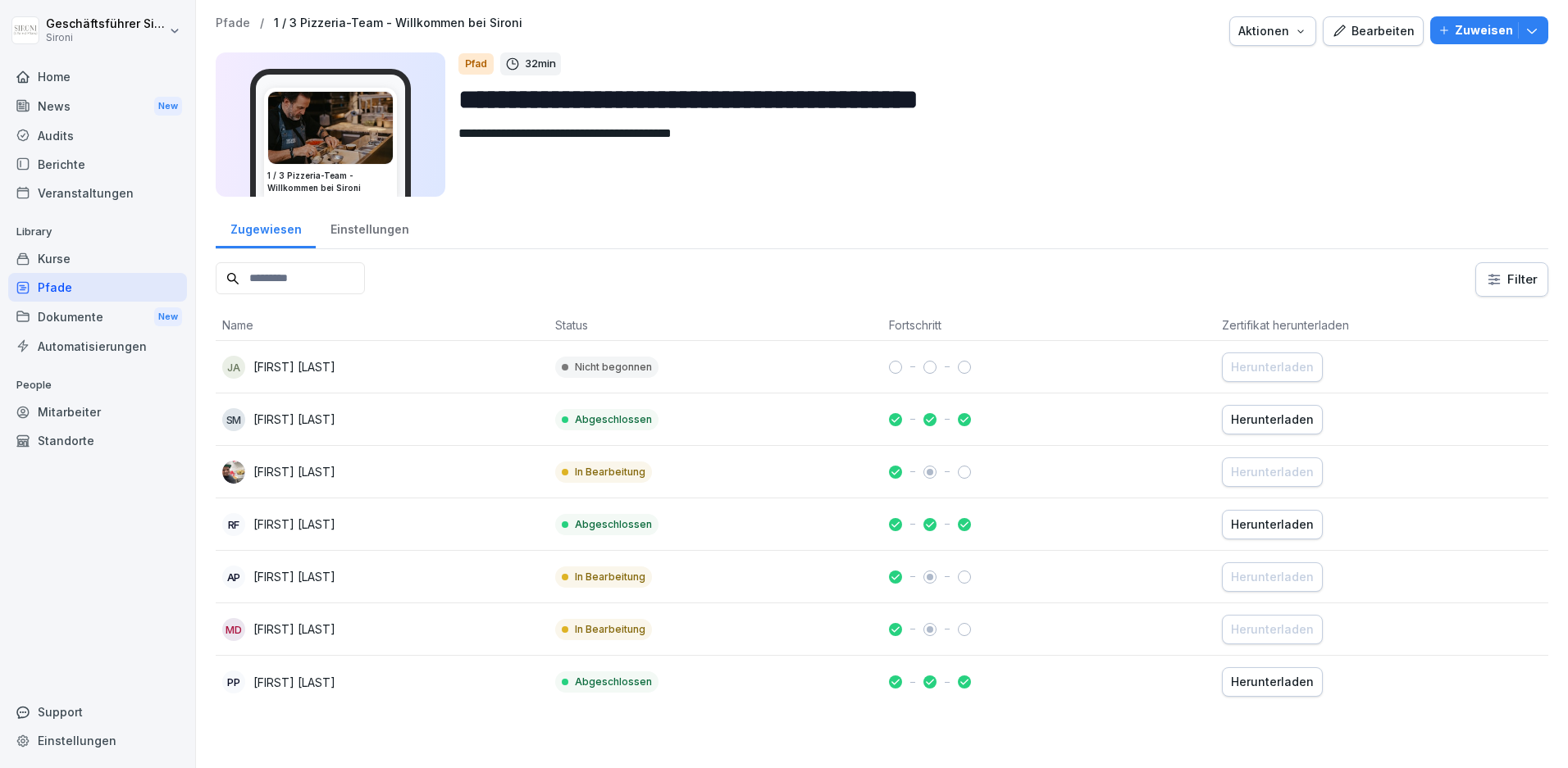 click 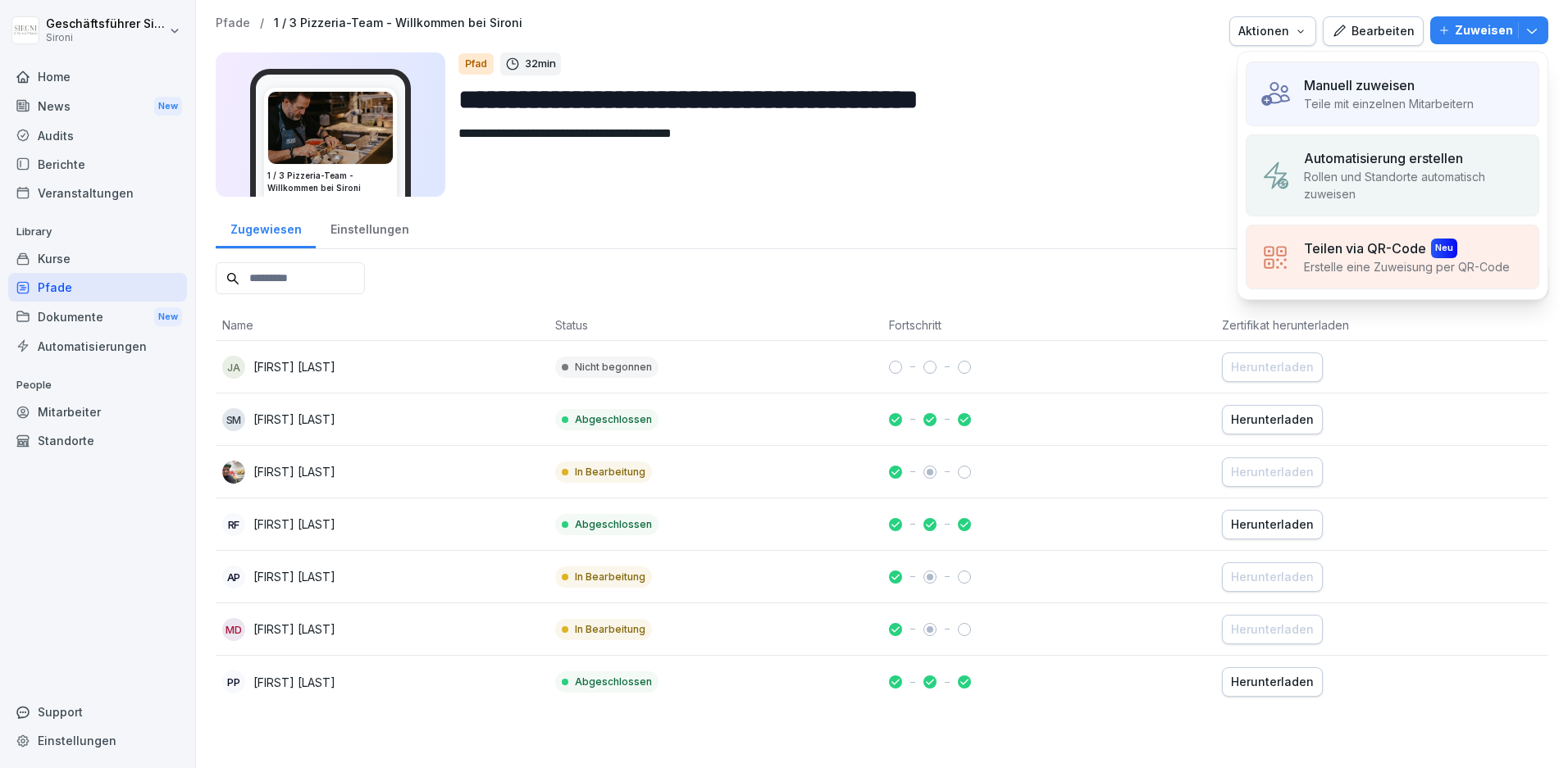 click on "Automatisierung erstellen" at bounding box center (1383, 158) 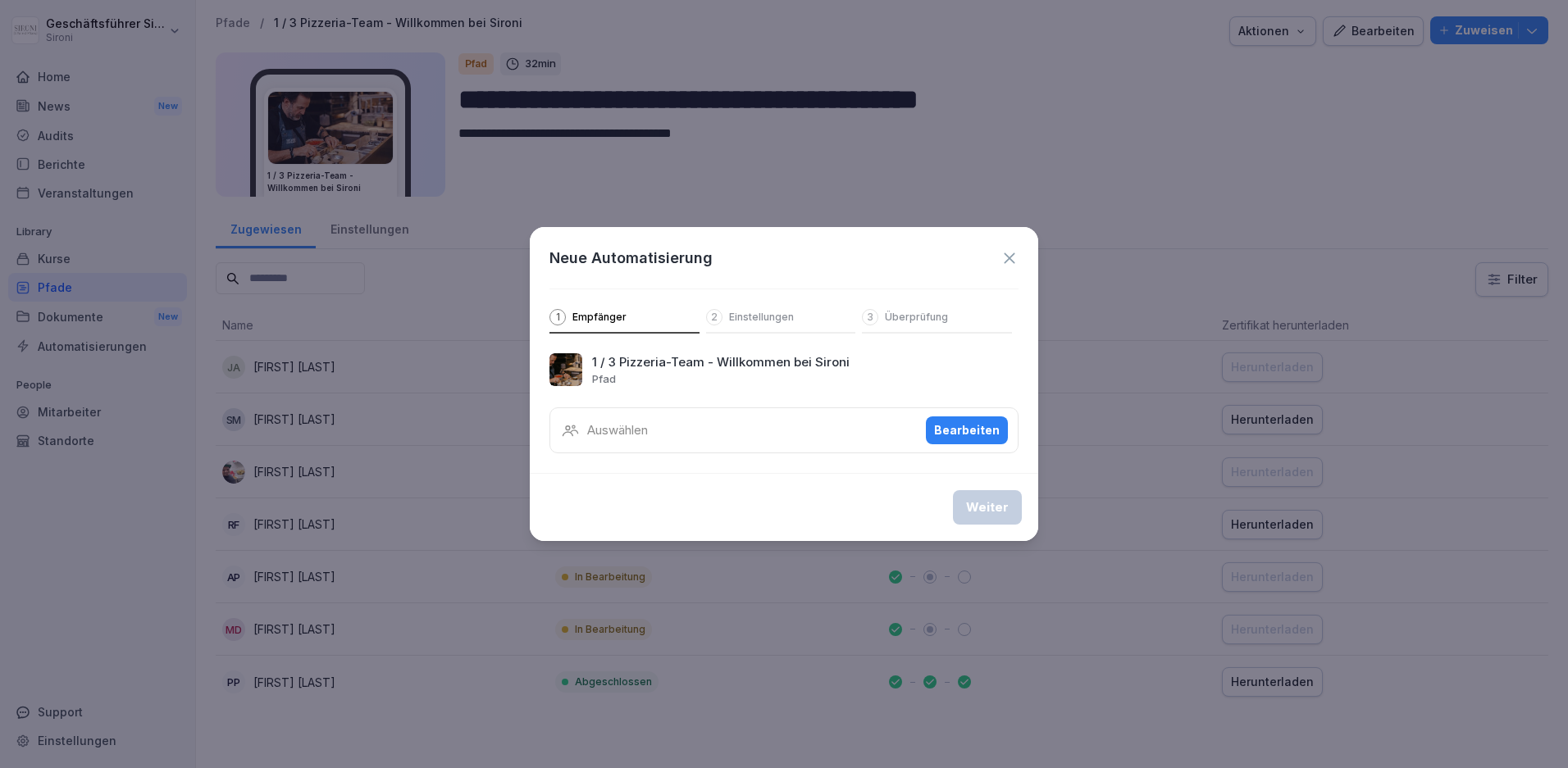 click 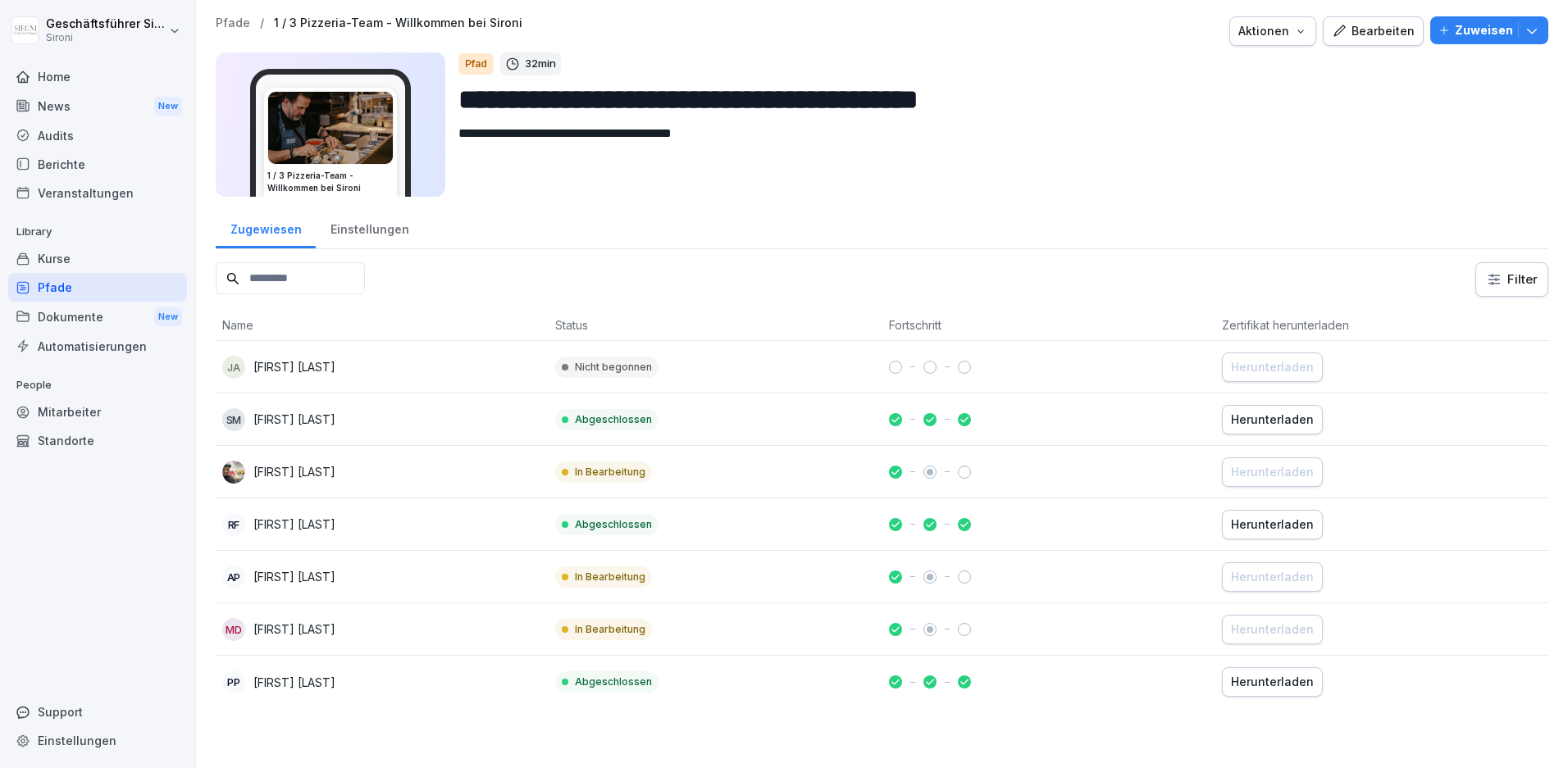click on "Mitarbeiter" at bounding box center [98, 411] 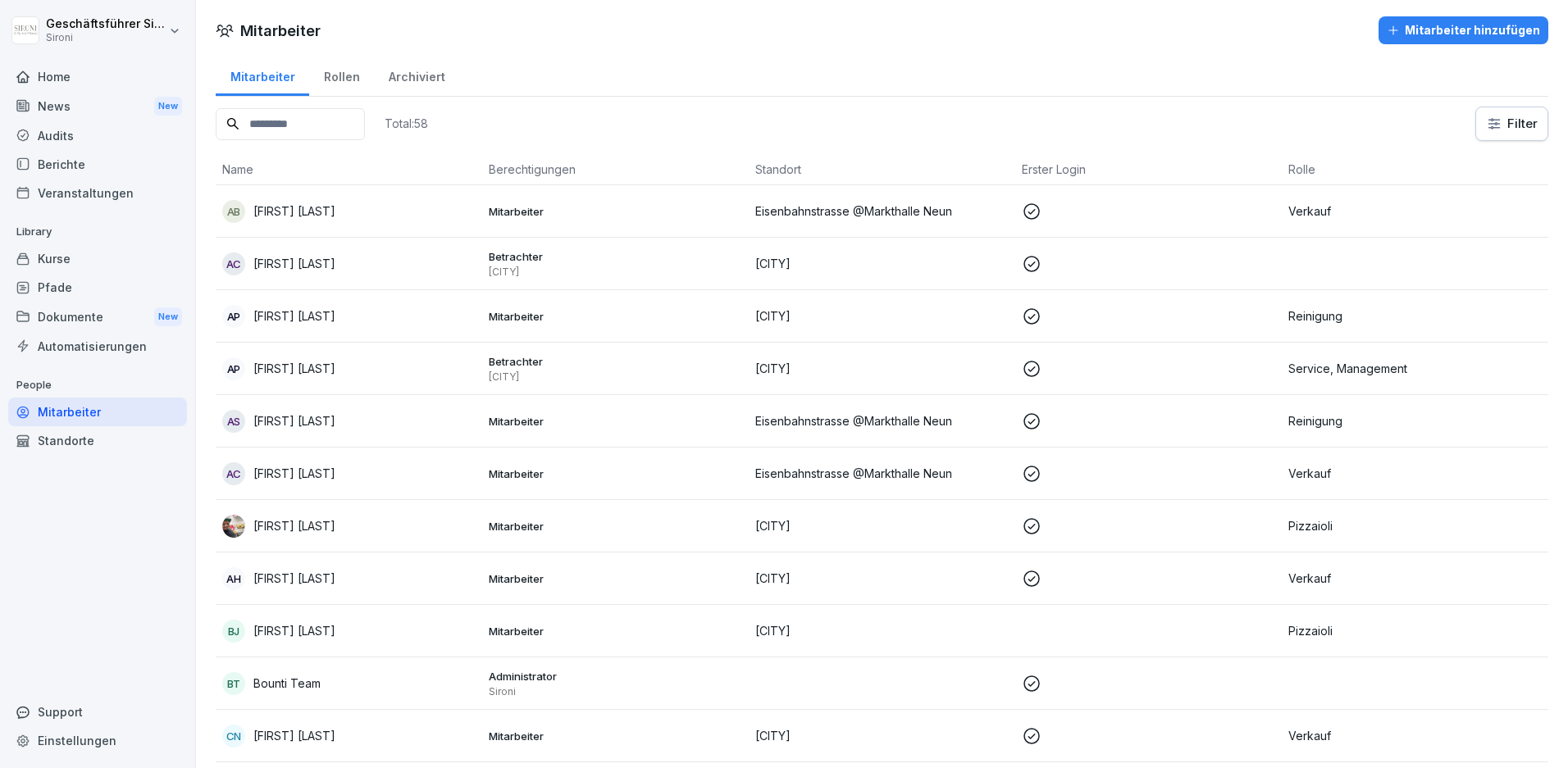 click on "Automatisierungen" at bounding box center [98, 346] 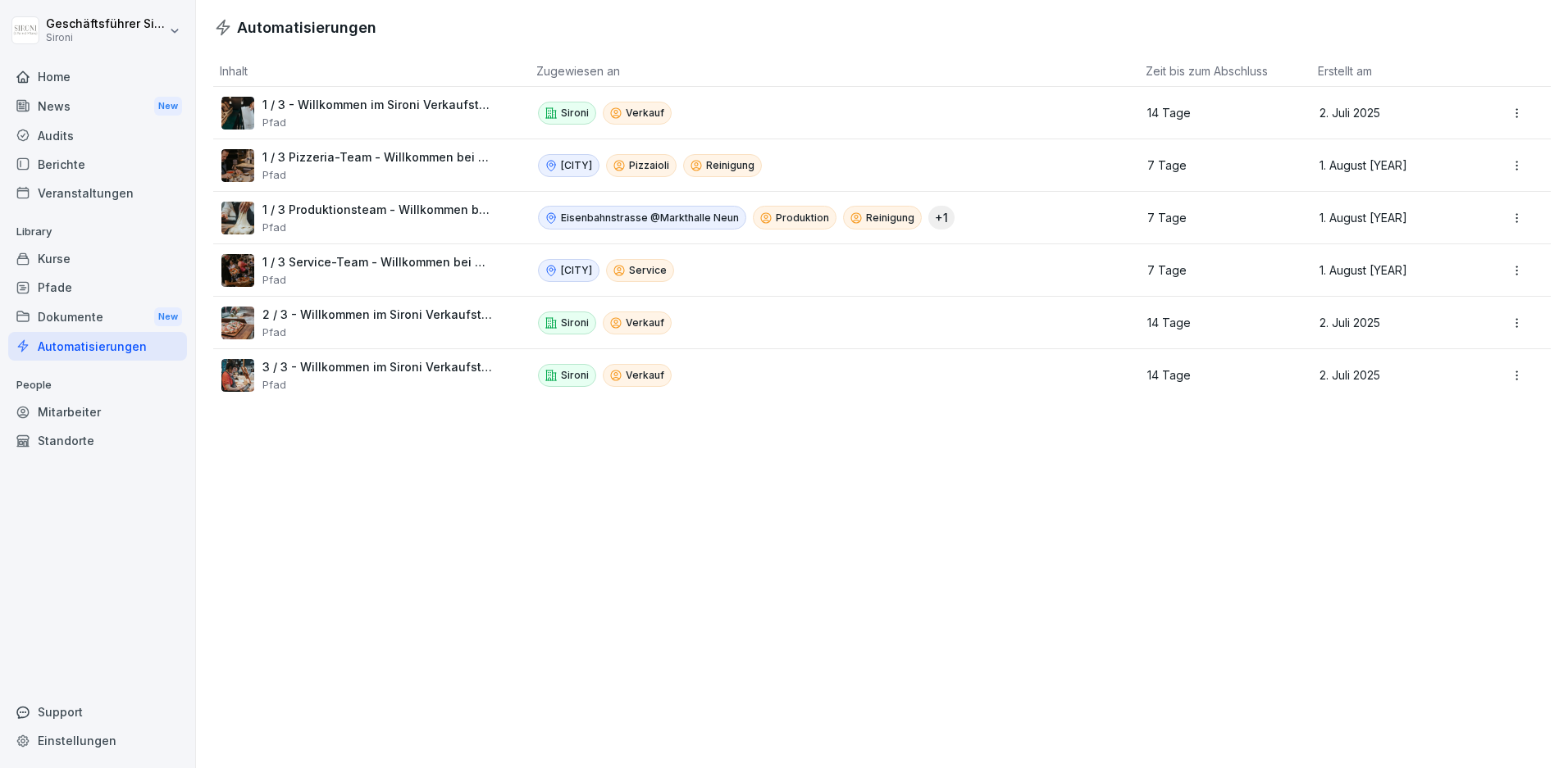 click on "1 / 3 Pizzeria-Team - Willkommen bei Sironi" at bounding box center [377, 157] 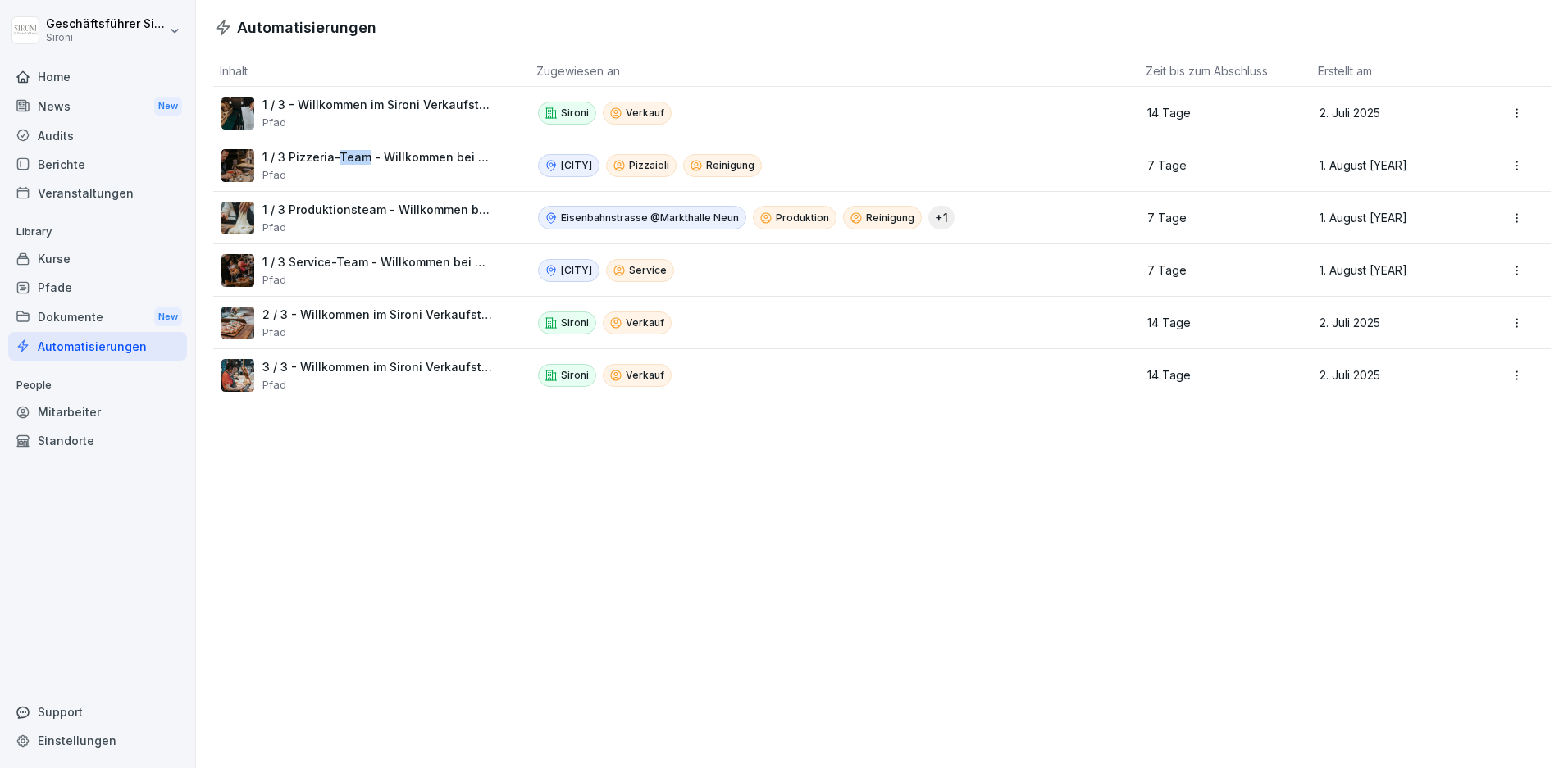 click on "1 / 3 Pizzeria-Team - Willkommen bei Sironi" at bounding box center [377, 157] 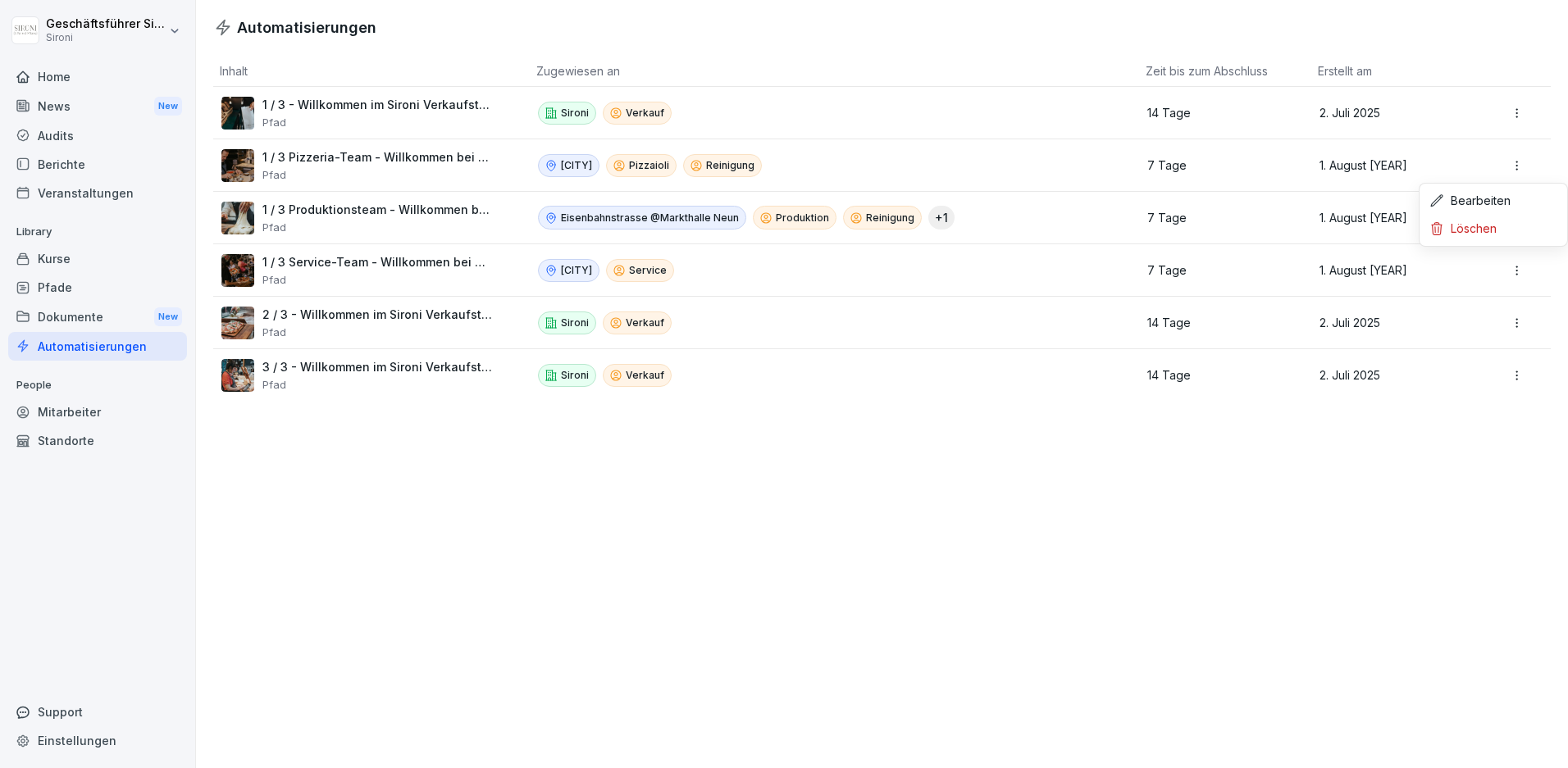 click on "Bearbeiten" at bounding box center (1493, 201) 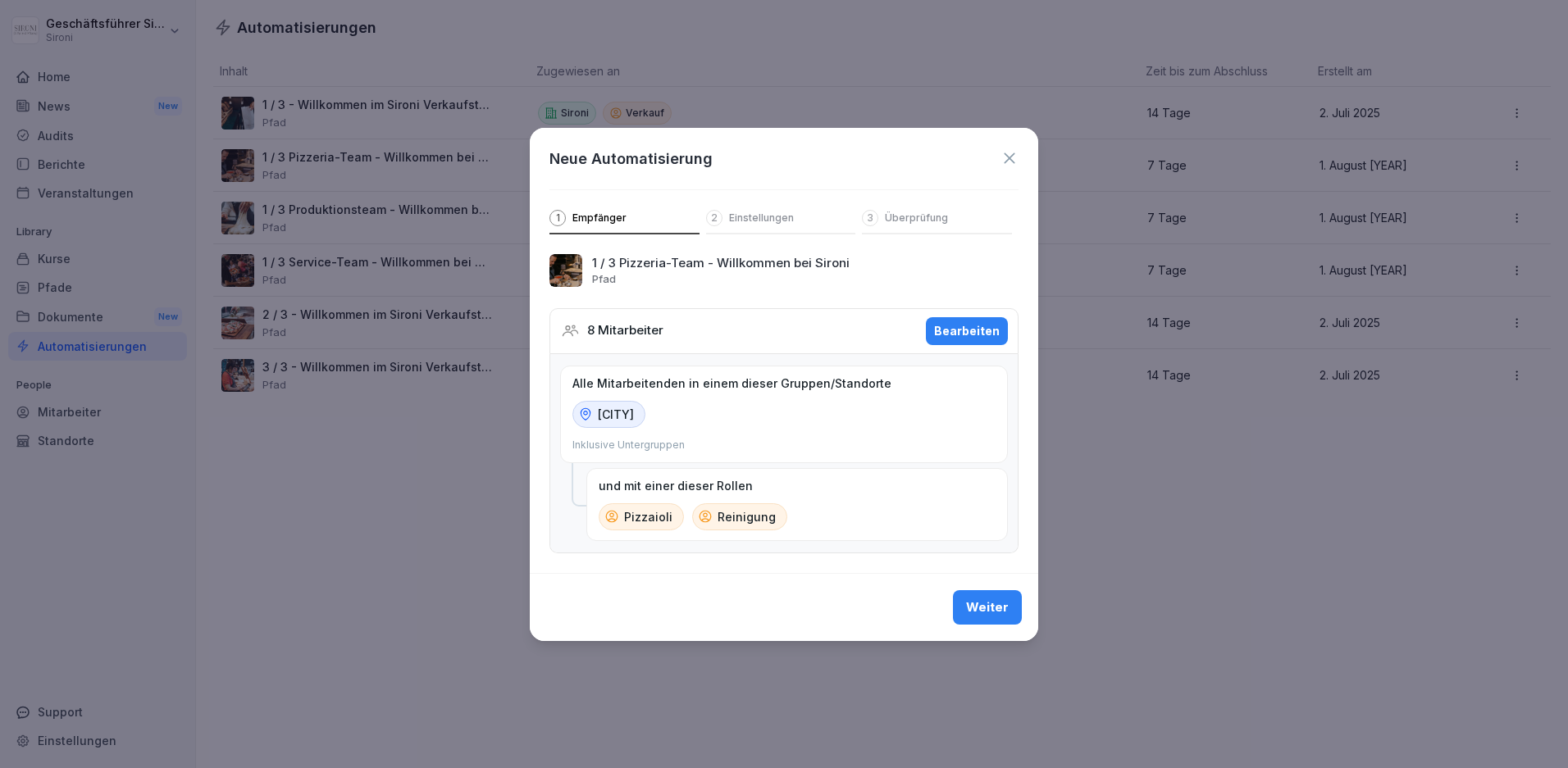 click on "Einstellungen" at bounding box center [761, 218] 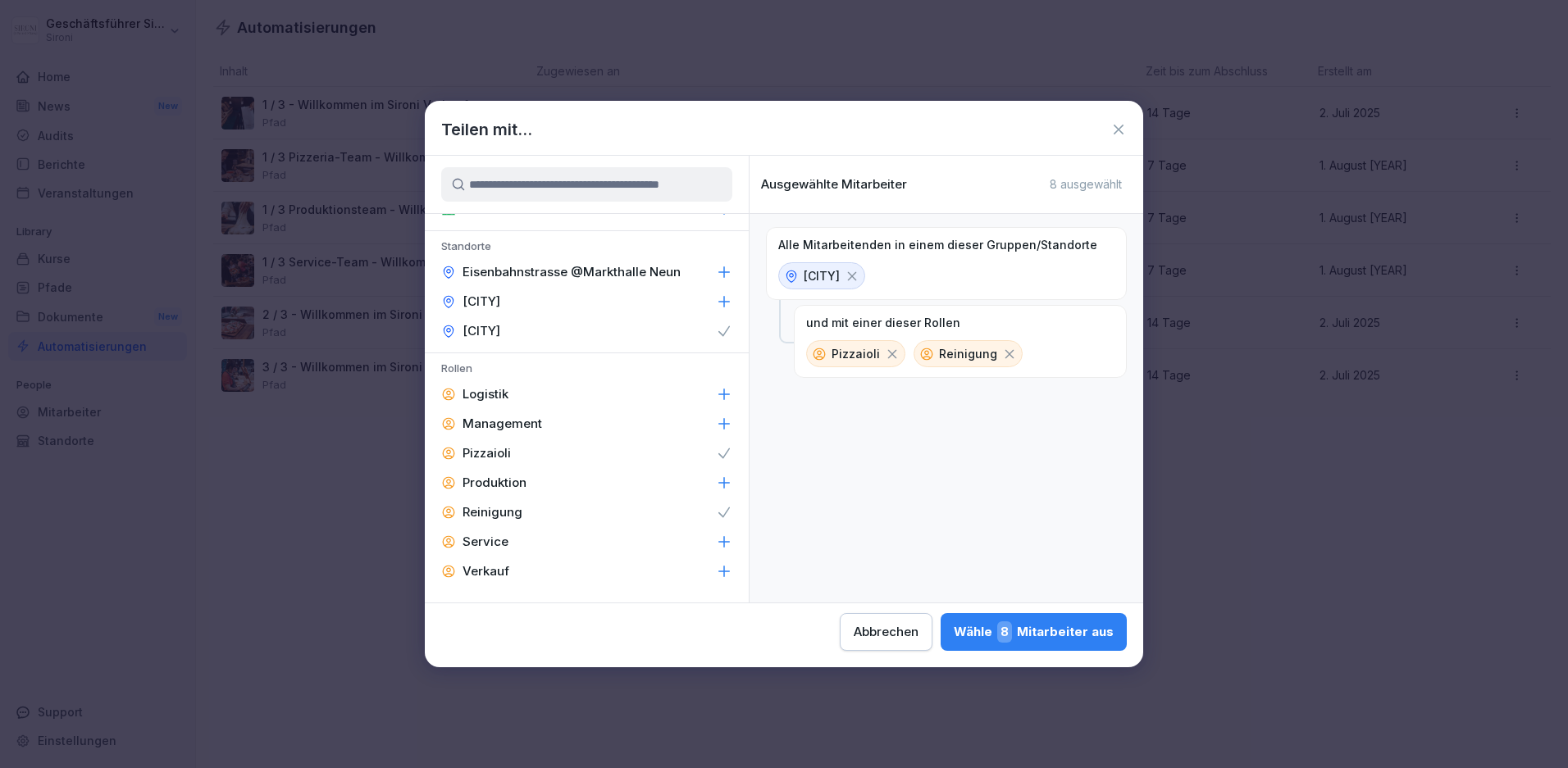 scroll, scrollTop: 0, scrollLeft: 0, axis: both 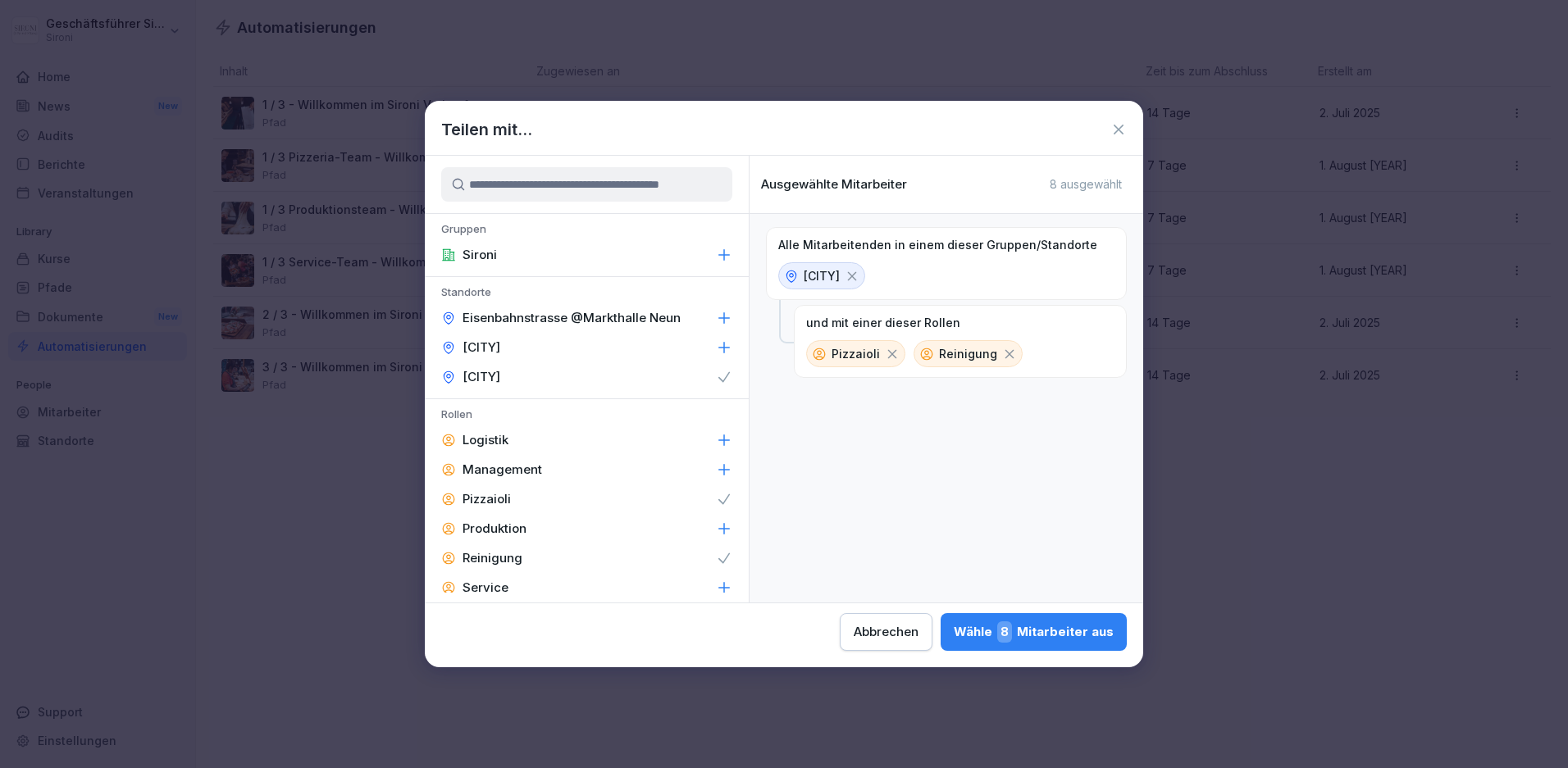 click on "8 ausgewählt" at bounding box center (1086, 184) 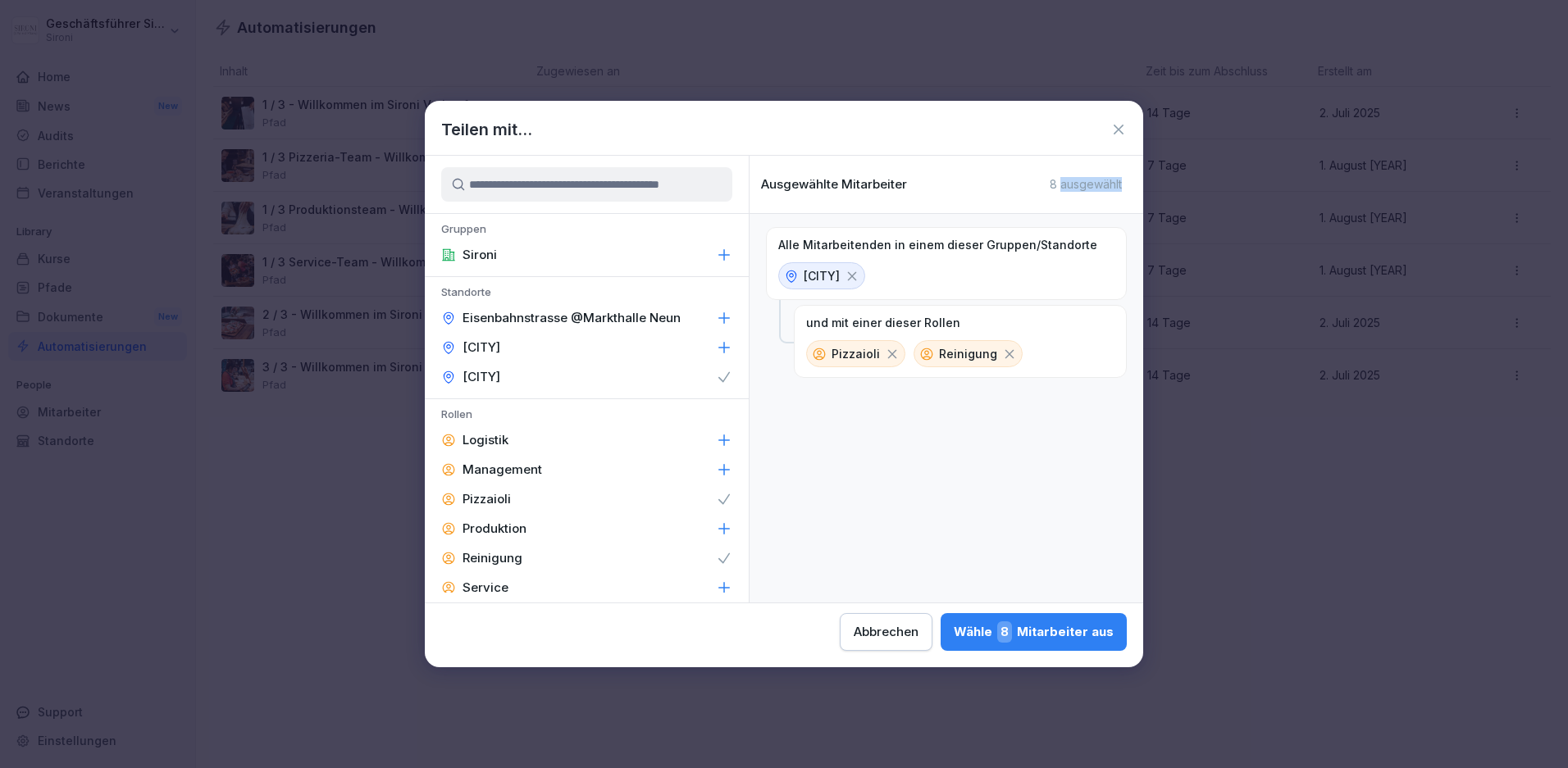 click on "8 ausgewählt" at bounding box center [1086, 184] 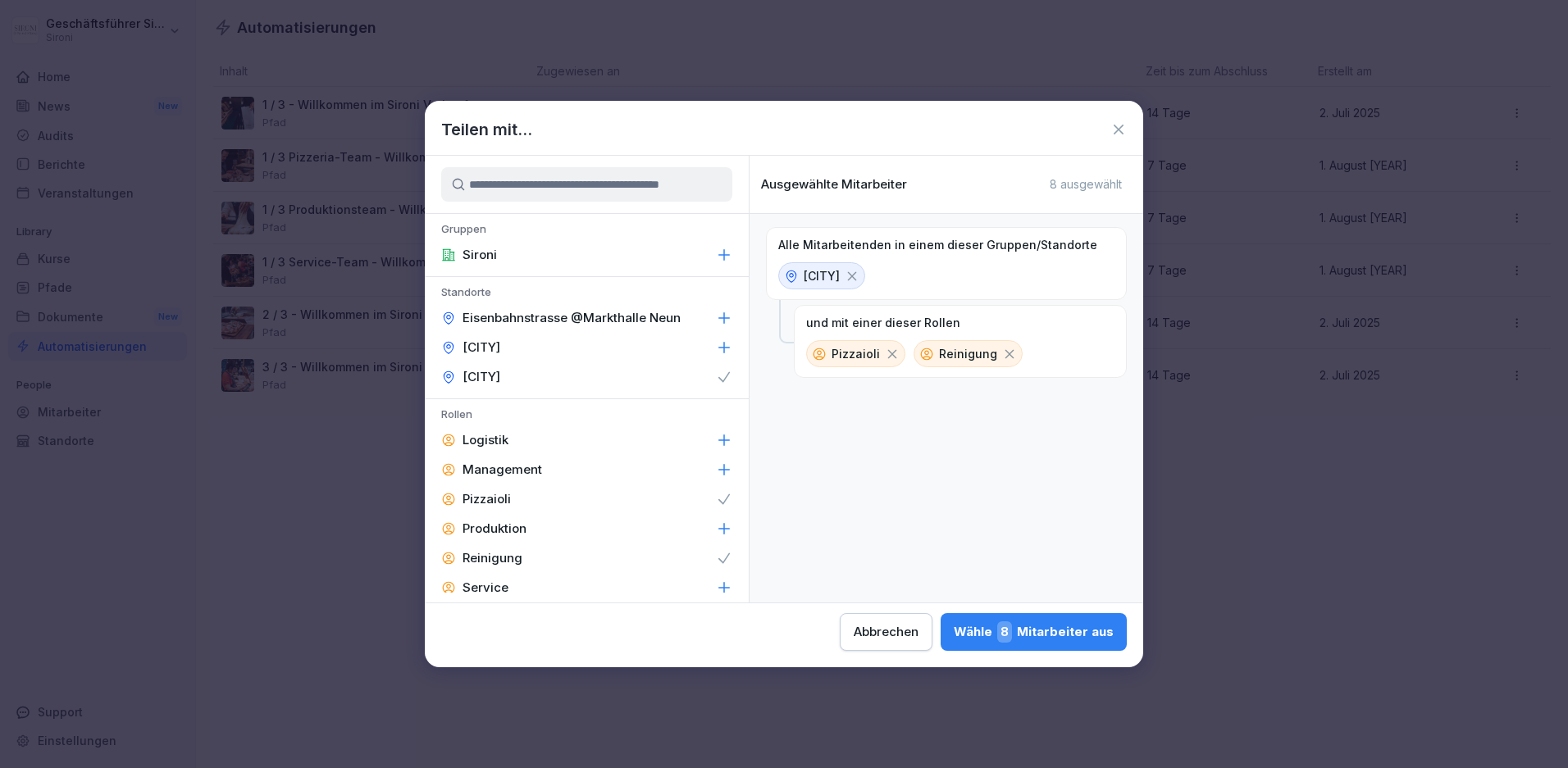 click 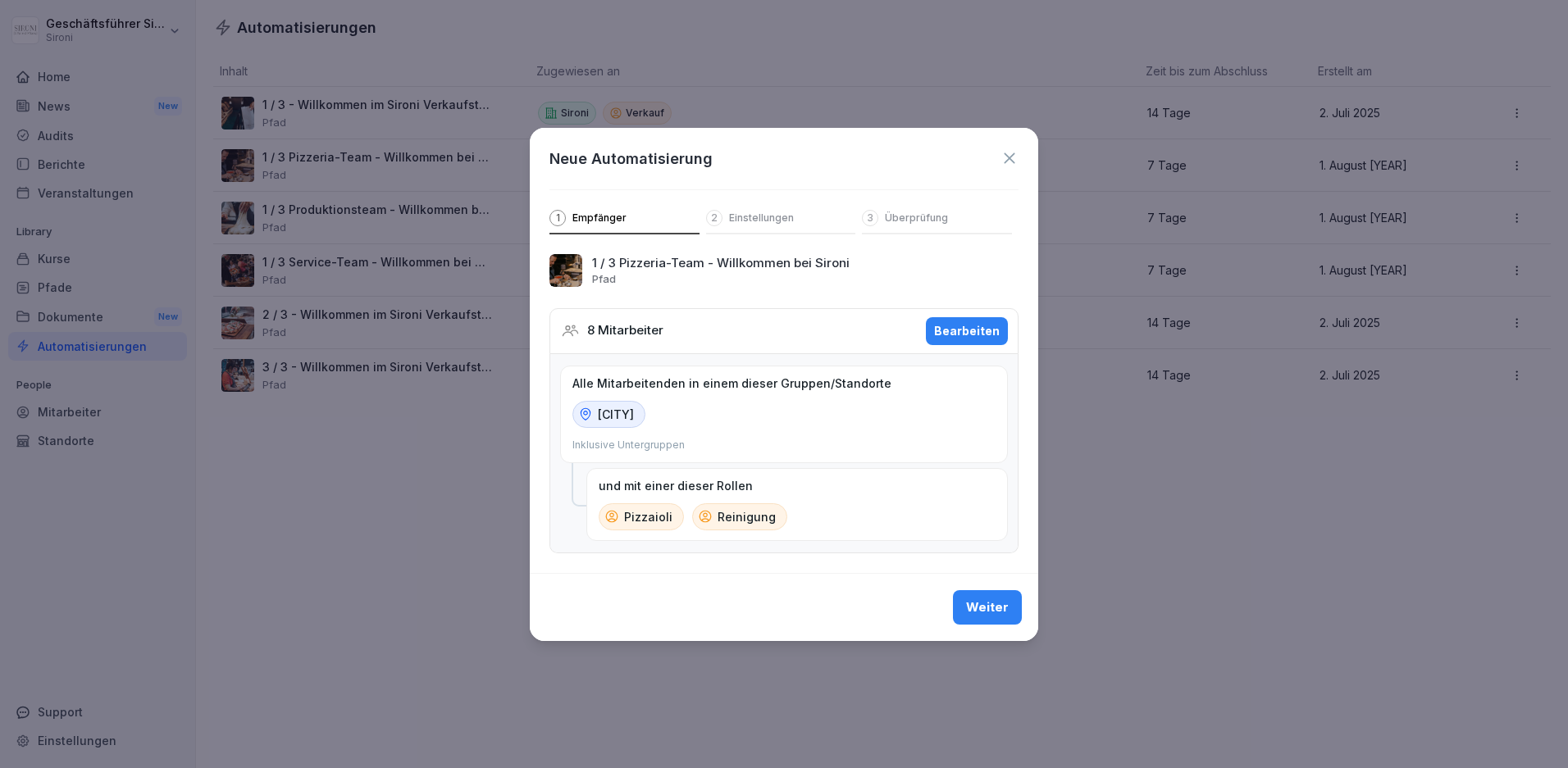 click 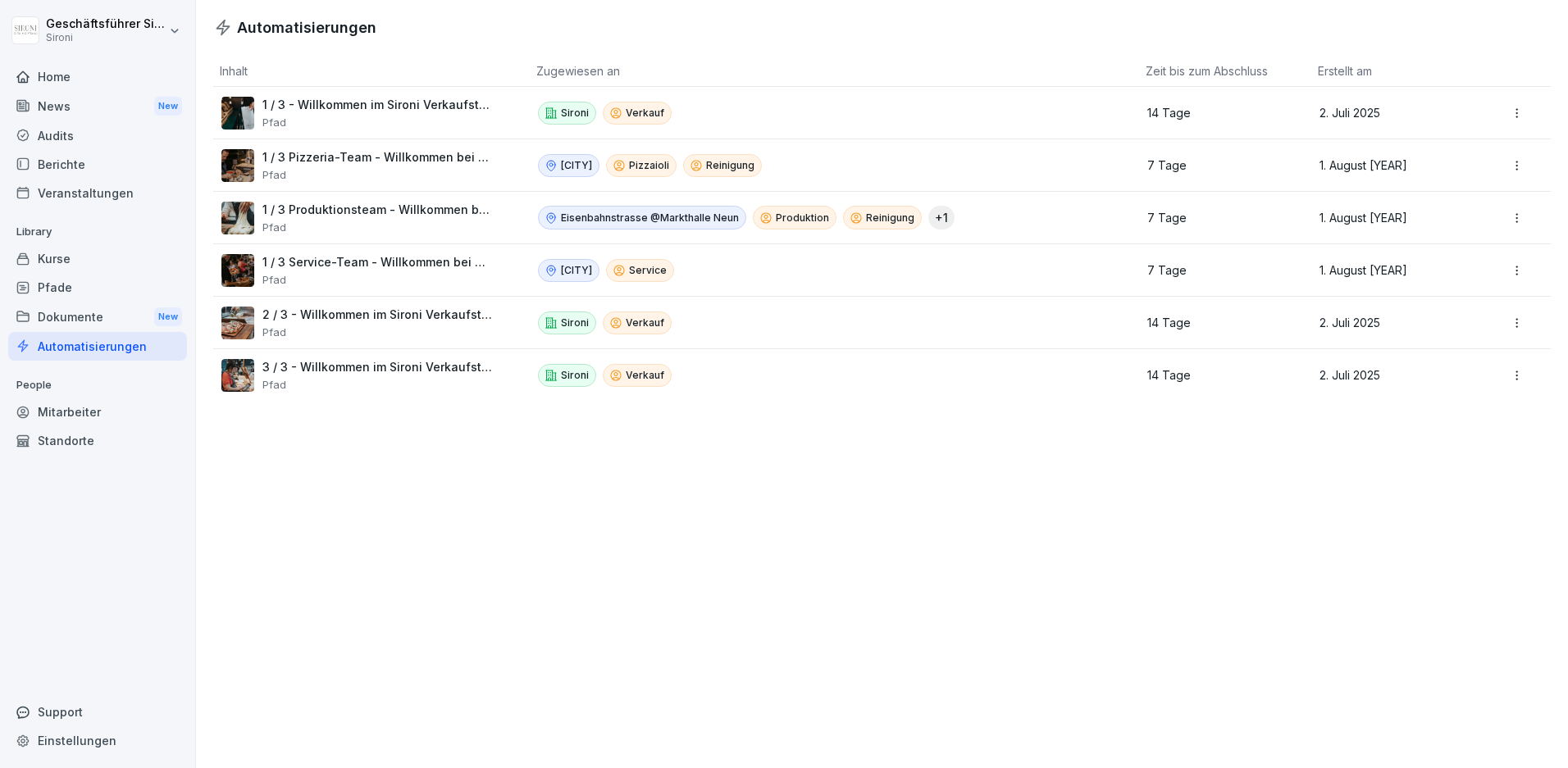 click on "Mitarbeiter" at bounding box center [98, 411] 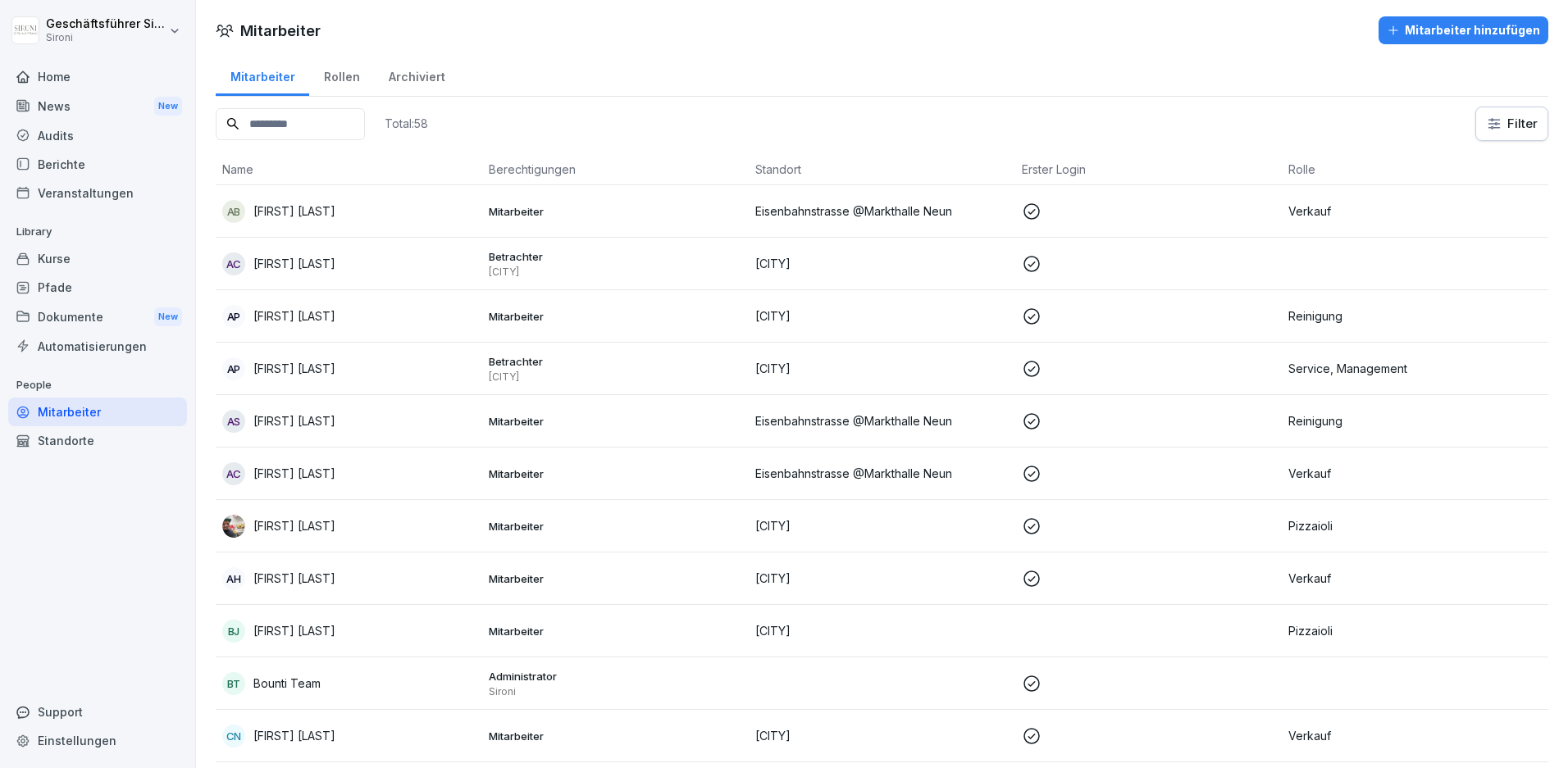 click on "Geschäftsführer   Sironi Sironi Home News New Audits Berichte Veranstaltungen Library Kurse Pfade Dokumente New Automatisierungen People Mitarbeiter Standorte Support Einstellungen Mitarbeiter Mitarbeiter hinzufügen Mitarbeiter Rollen Archiviert Total:  58 Filter Name Berechtigungen Standort Erster Login Rolle AB [FIRST] [LAST] Mitarbeiter Eisenbahnstrasse @Markthalle Neun Verkauf AC [FIRST] [LAST] Betrachter Goltzstrasse   Goltzstrasse AP [FIRST] [LAST] Mitarbeiter Goltzstrasse Reinigung AP [FIRST] [LAST] Betrachter Goltzstrasse   Goltzstrasse Service, Management AS [FIRST] [LAST] Mitarbeiter Eisenbahnstrasse @Markthalle Neun Reinigung AC [FIRST] [LAST] Mitarbeiter Eisenbahnstrasse @Markthalle Neun Verkauf Arafat Rahman Mitarbeiter Goltzstrasse Pizzaioli AH [FIRST] [LAST] Mitarbeiter Goltzstrasse Verkauf BJ Basil Joy Mitarbeiter Goltzstrasse Pizzaioli BT Bounti Team Administrator Sironi   CN Charlotte Nägele Mitarbeiter Gleimstrasse Verkauf CP [FIRST] [LAST] Mitarbeiter CA" at bounding box center (784, 384) 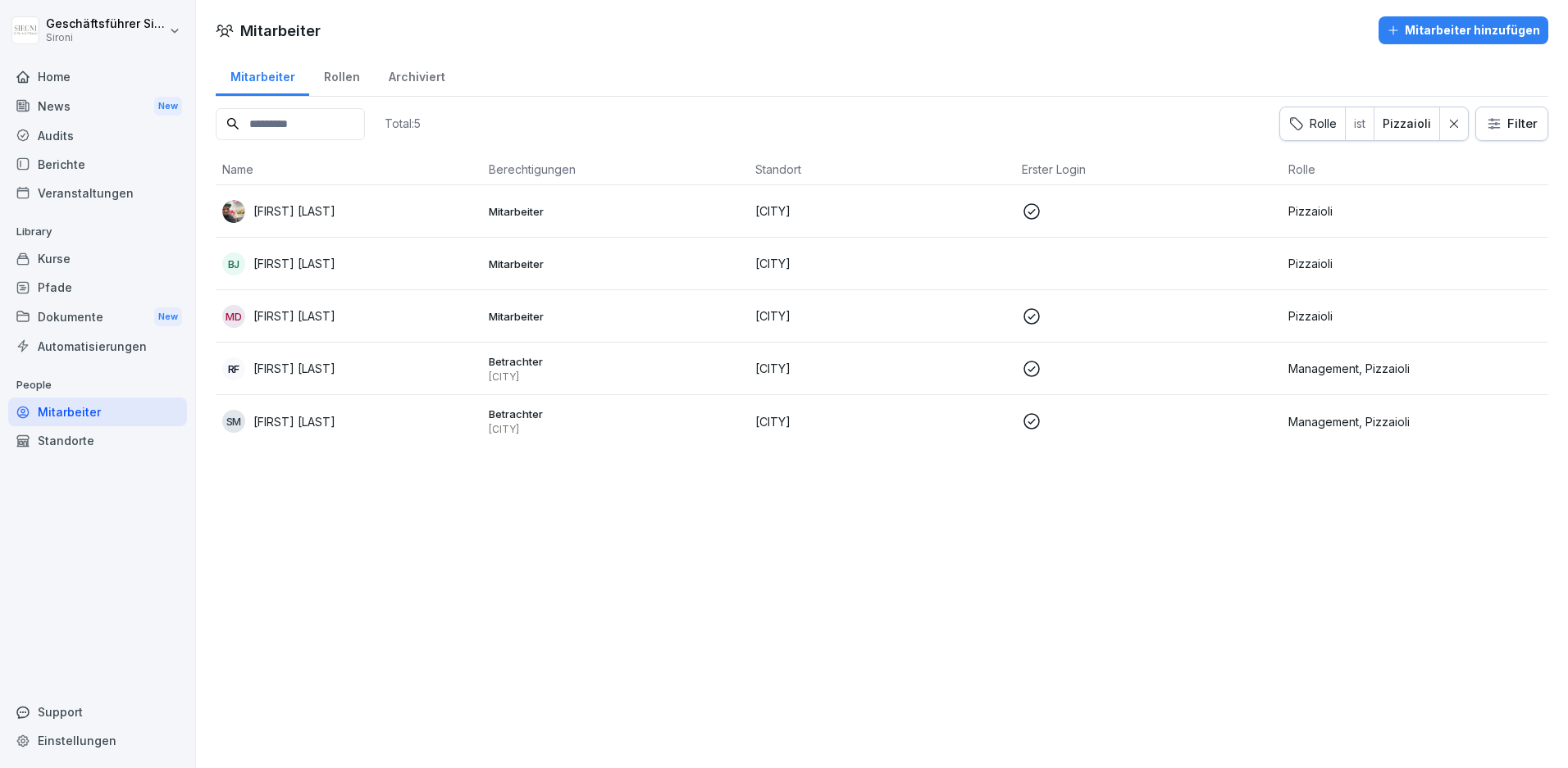 click on "[FIRST] [LAST]" at bounding box center [784, 384] 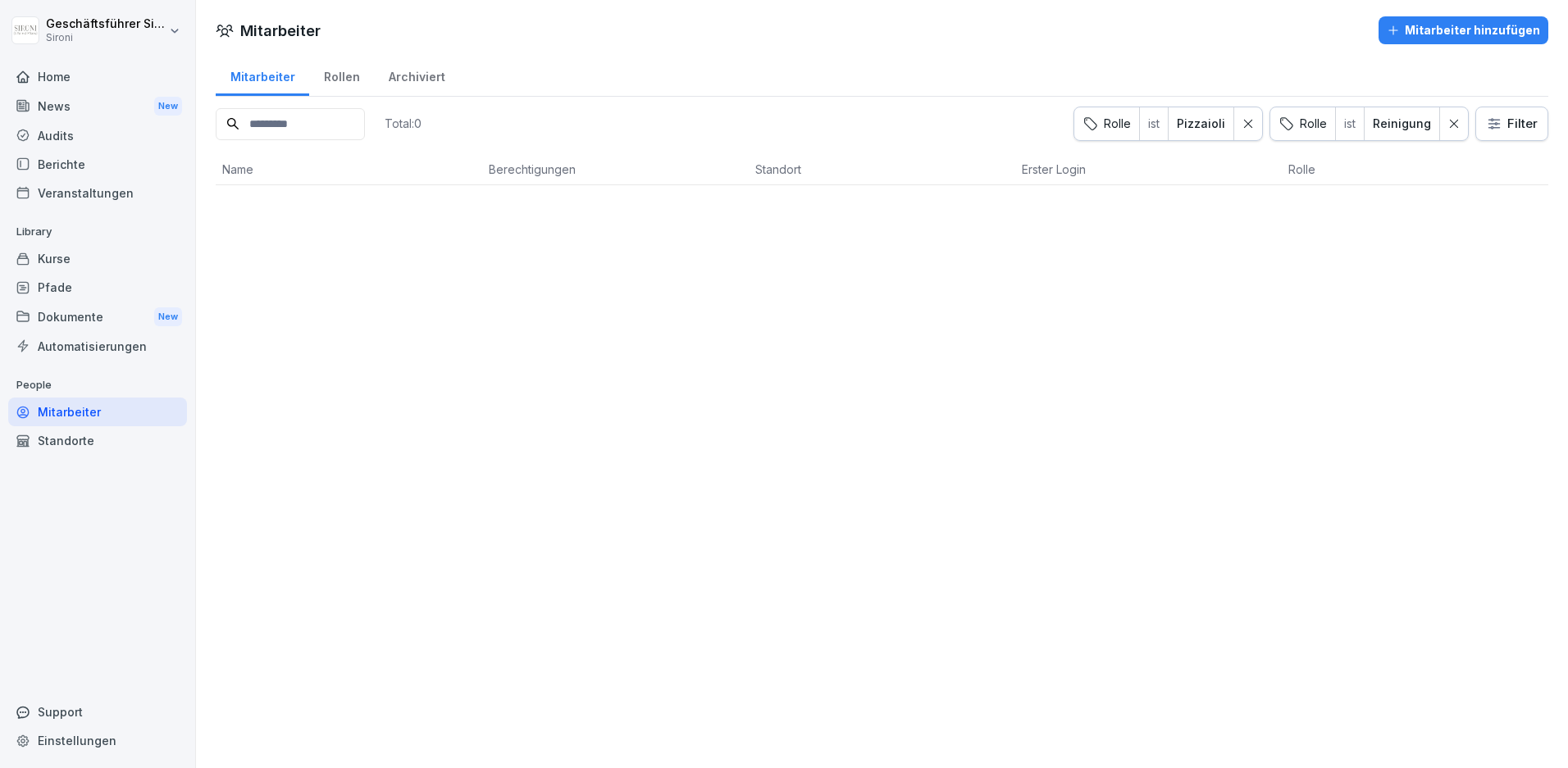 click 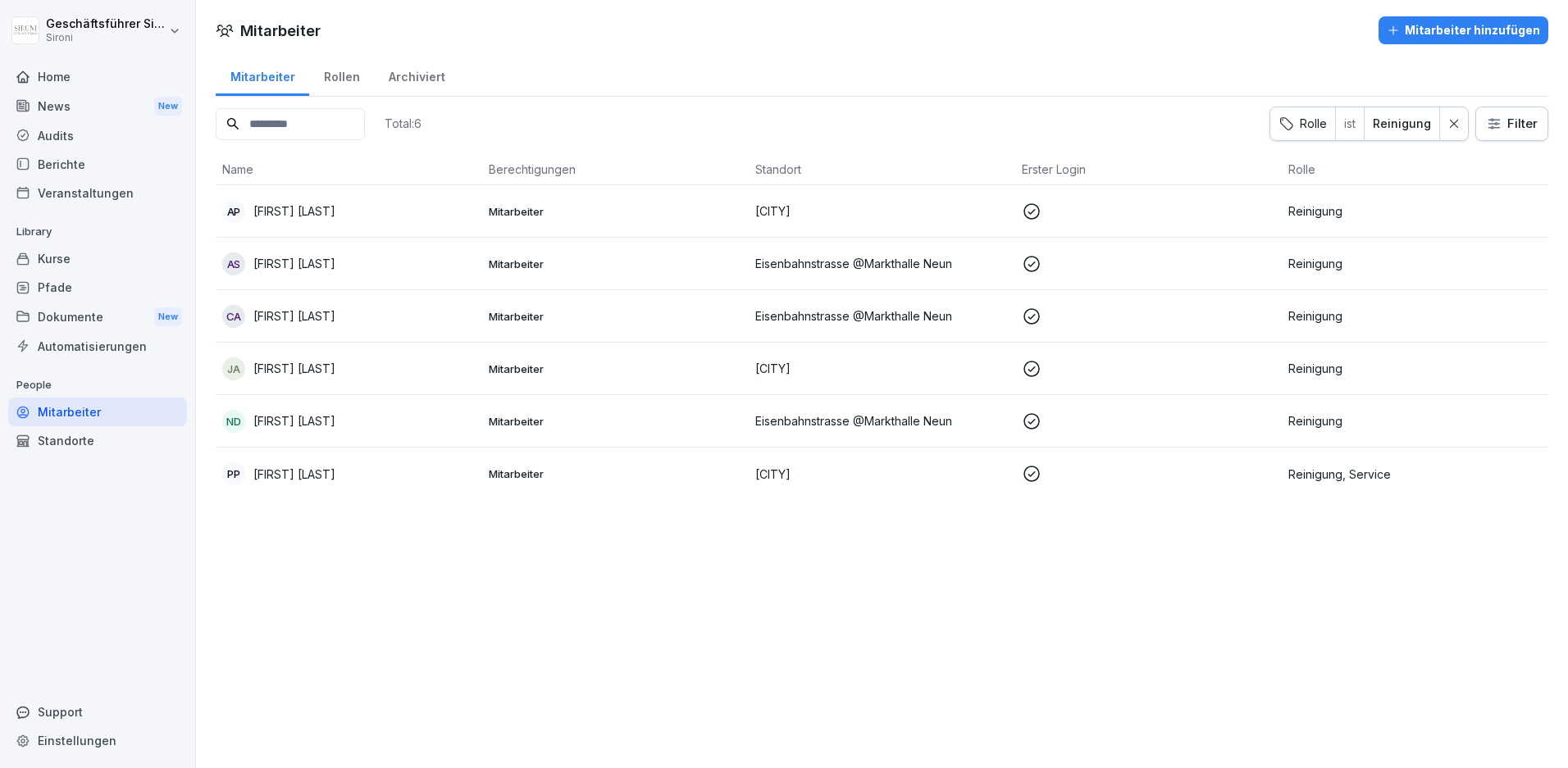 click 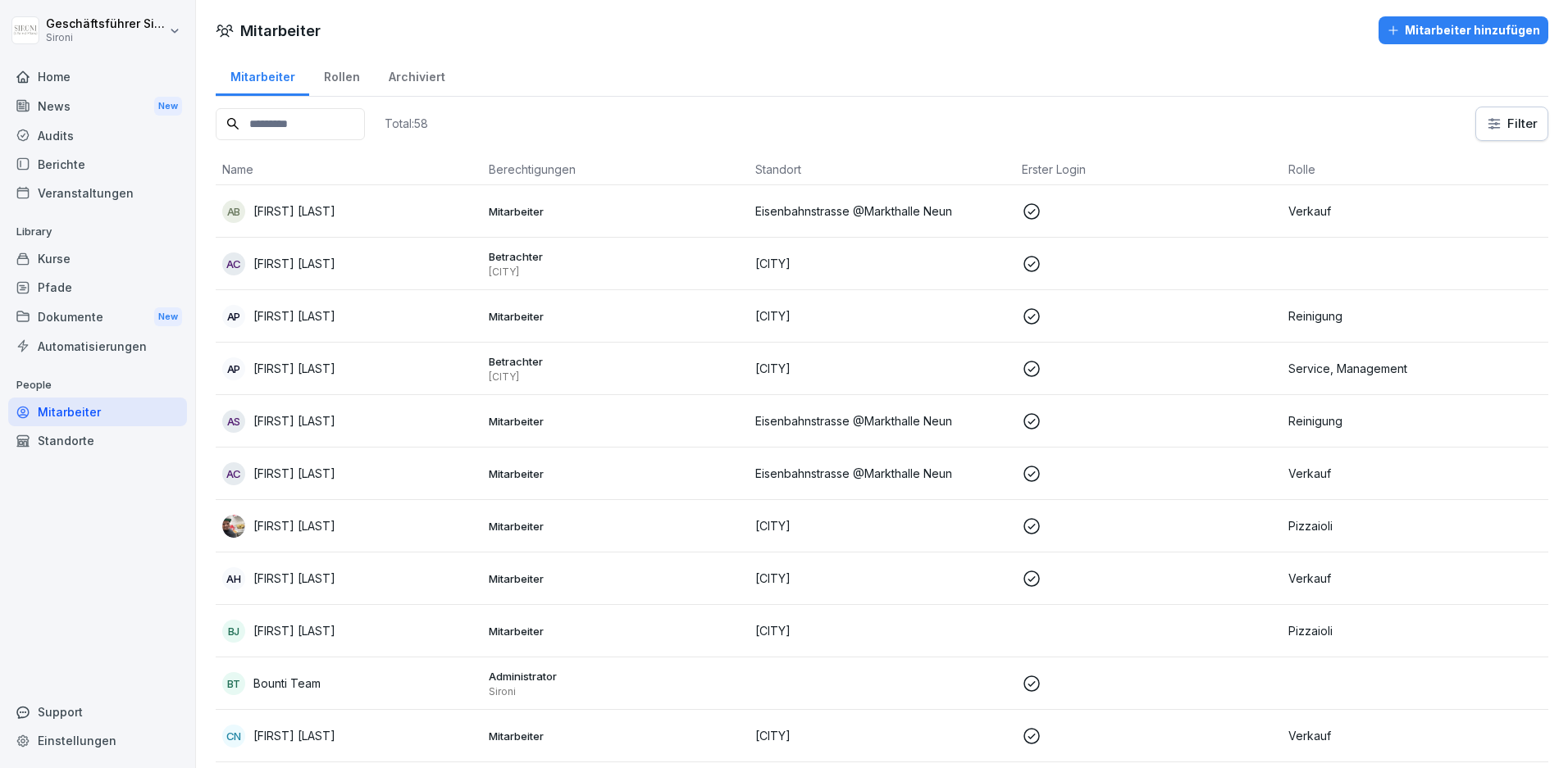click on "Geschäftsführer   Sironi Sironi Home News New Audits Berichte Veranstaltungen Library Kurse Pfade Dokumente New Automatisierungen People Mitarbeiter Standorte Support Einstellungen Mitarbeiter Mitarbeiter hinzufügen Mitarbeiter Rollen Archiviert Total:  58 Filter Name Berechtigungen Standort Erster Login Rolle AB [FIRST] [LAST] Mitarbeiter Eisenbahnstrasse @Markthalle Neun Verkauf AC [FIRST] [LAST] Betrachter Goltzstrasse   Goltzstrasse AP [FIRST] [LAST] Mitarbeiter Goltzstrasse Reinigung AP [FIRST] [LAST] Betrachter Goltzstrasse   Goltzstrasse Service, Management AS [FIRST] [LAST] Mitarbeiter Eisenbahnstrasse @Markthalle Neun Reinigung AC [FIRST] [LAST] Mitarbeiter Eisenbahnstrasse @Markthalle Neun Verkauf Arafat Rahman Mitarbeiter Goltzstrasse Pizzaioli AH [FIRST] [LAST] Mitarbeiter Goltzstrasse Verkauf BJ Basil Joy Mitarbeiter Goltzstrasse Pizzaioli BT Bounti Team Administrator Sironi   CN Charlotte Nägele Mitarbeiter Gleimstrasse Verkauf CP [FIRST] [LAST] Mitarbeiter CA" at bounding box center [784, 384] 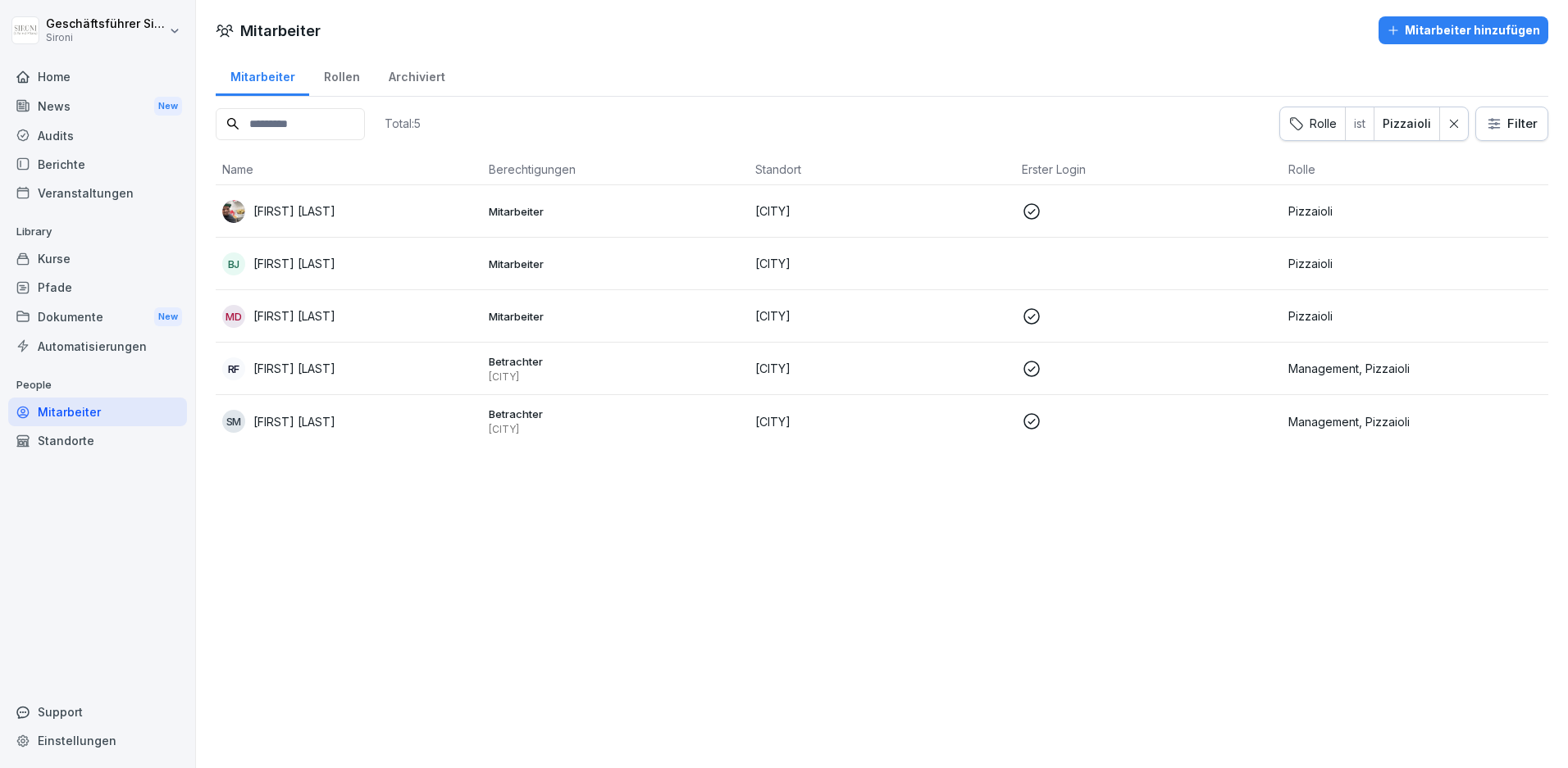 click on "Mitarbeiter Rollen Archiviert" at bounding box center [882, 75] 